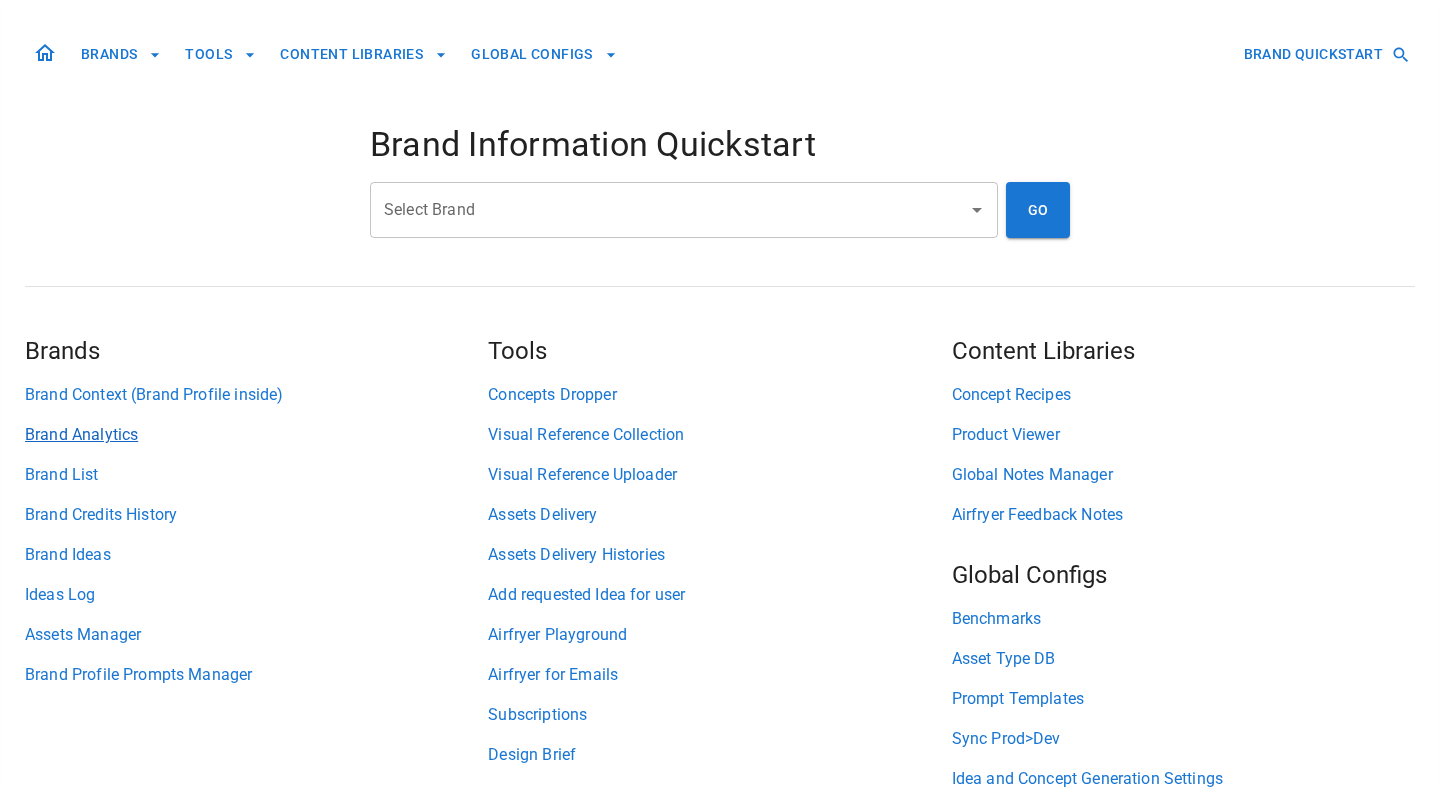 scroll, scrollTop: 0, scrollLeft: 0, axis: both 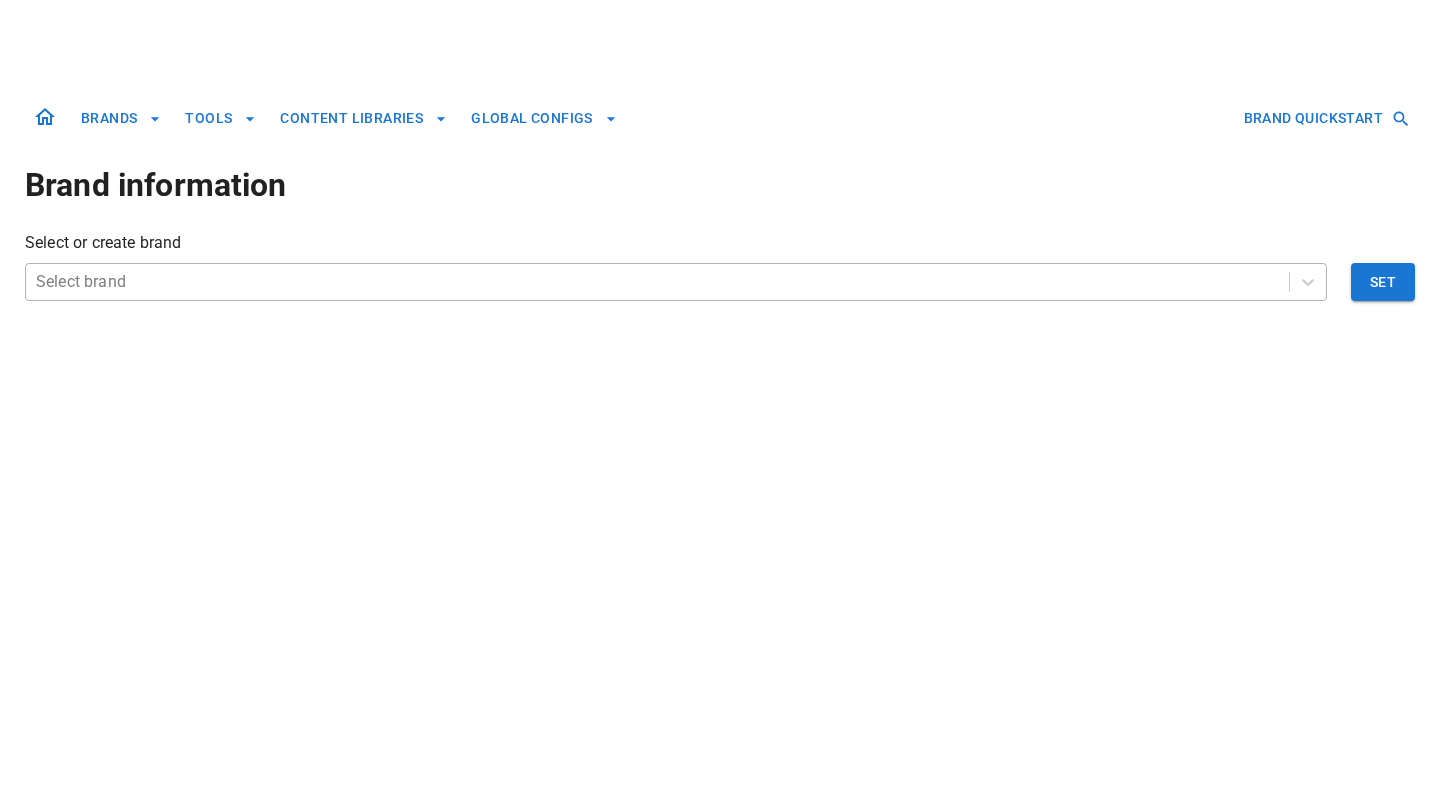 click at bounding box center [657, 282] 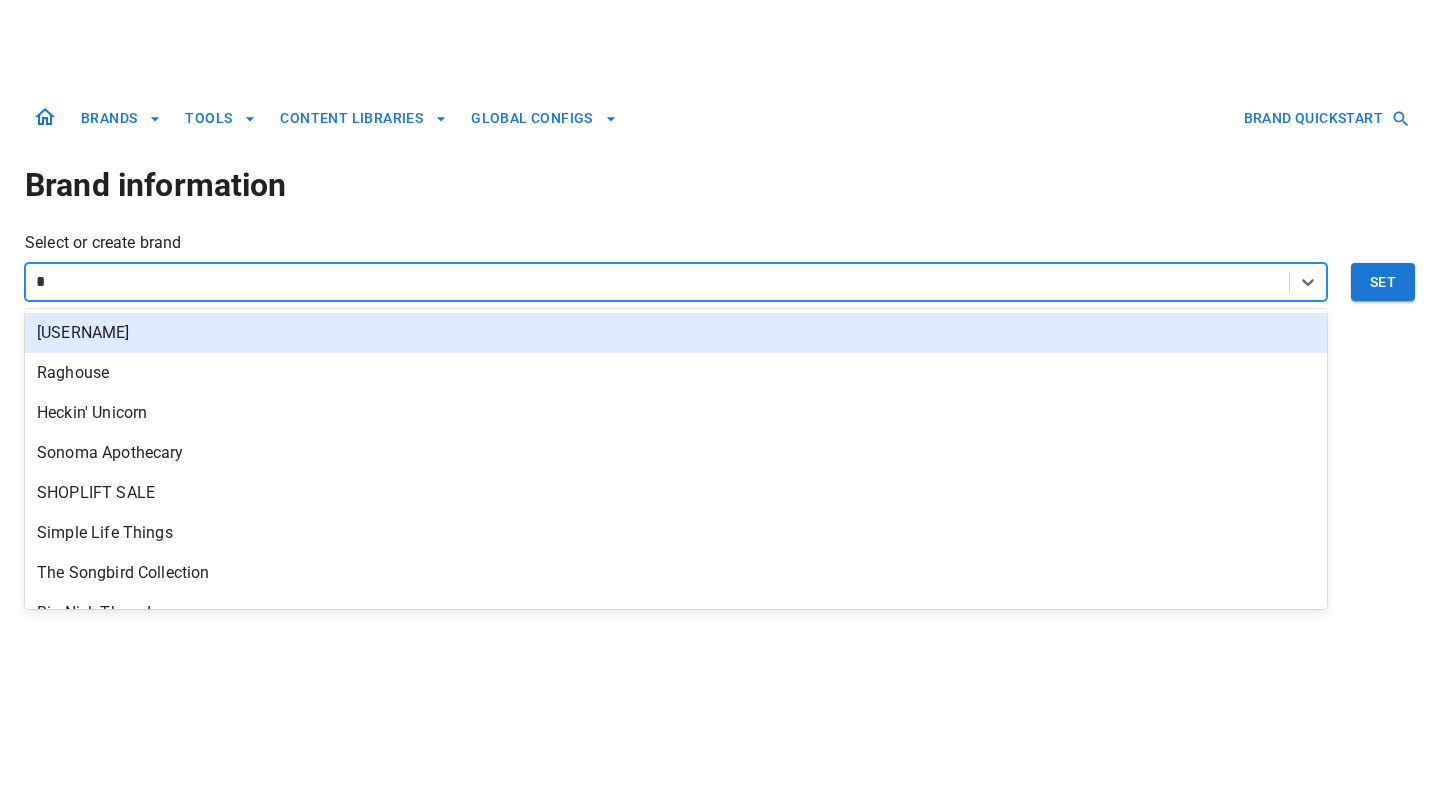 type on "**" 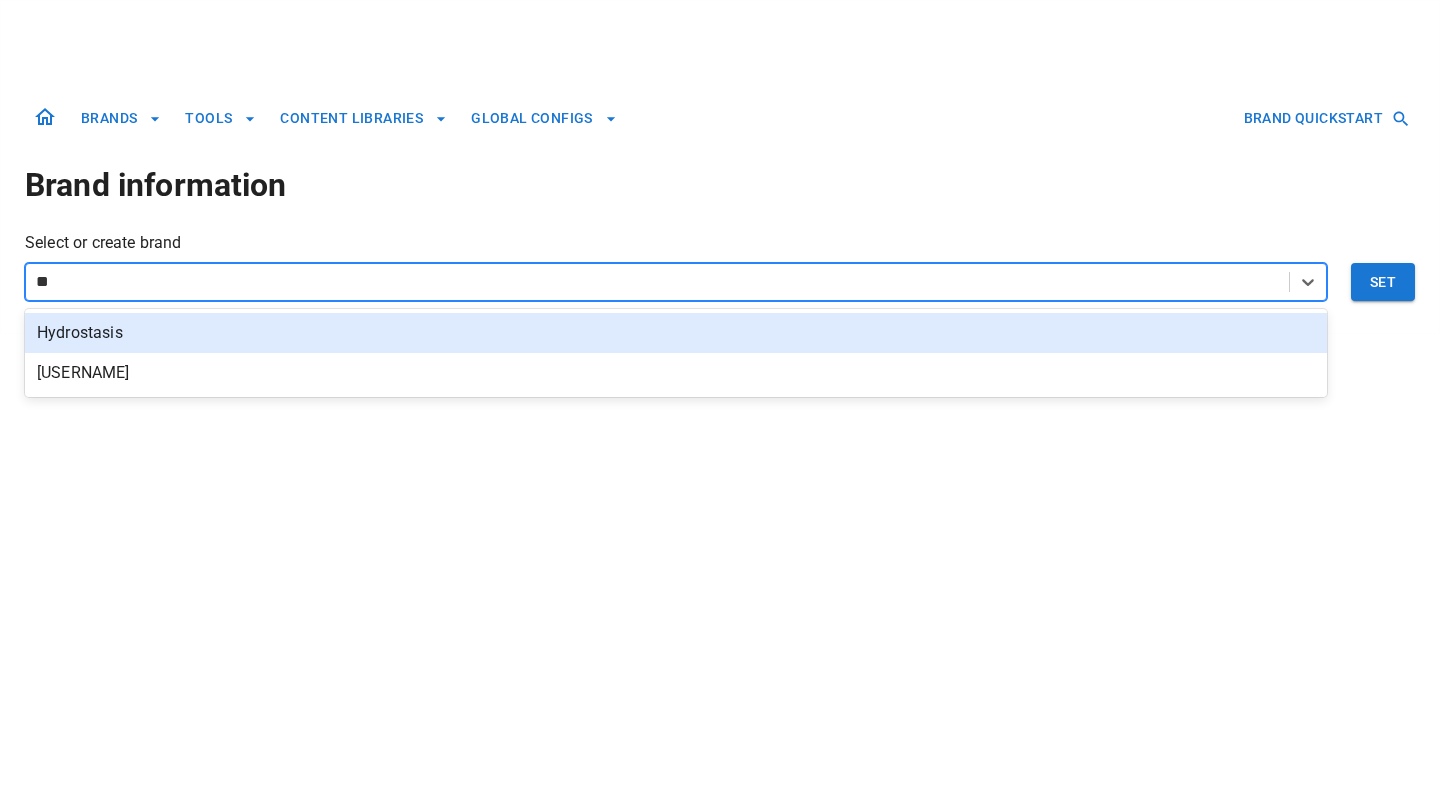 type 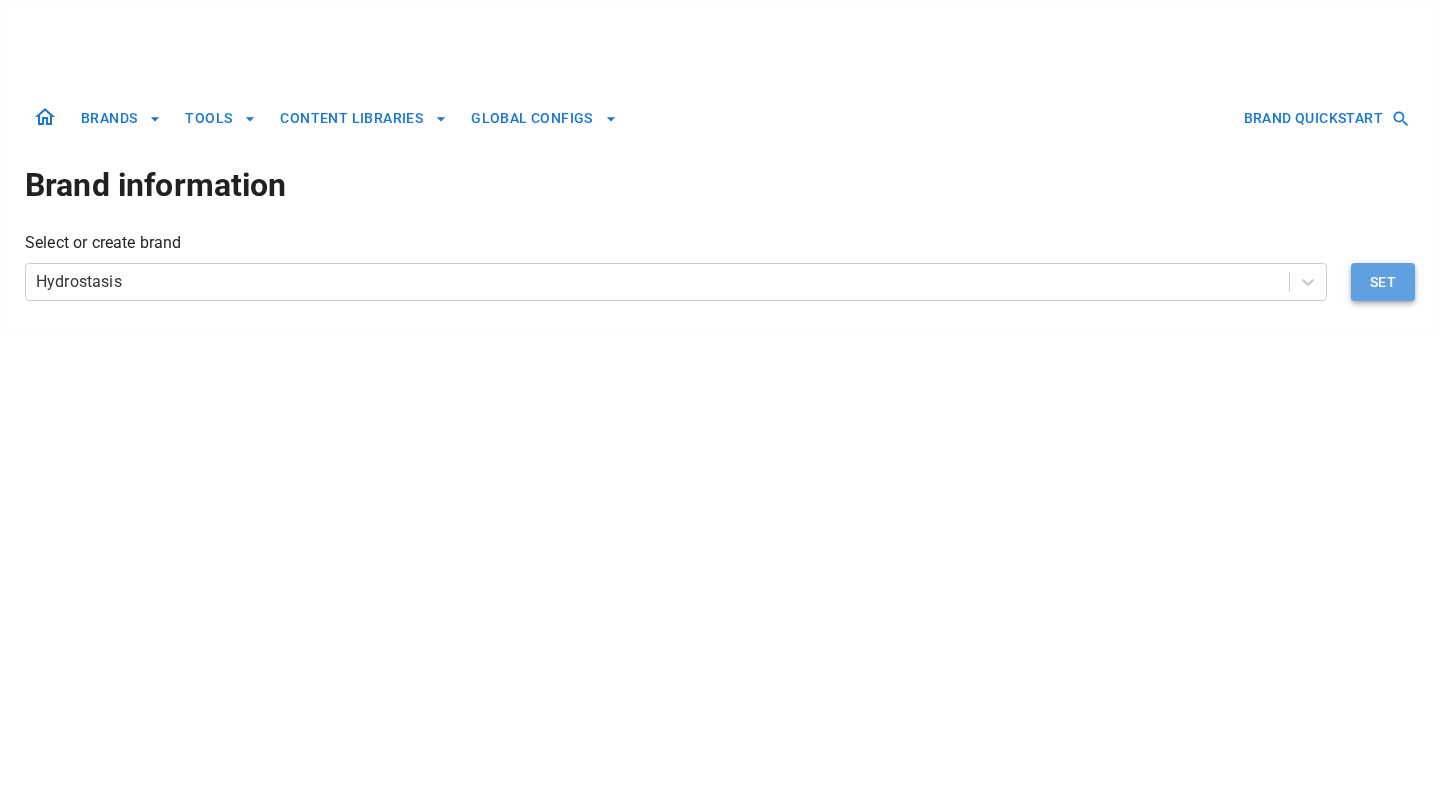 click on "Set" at bounding box center [1383, 282] 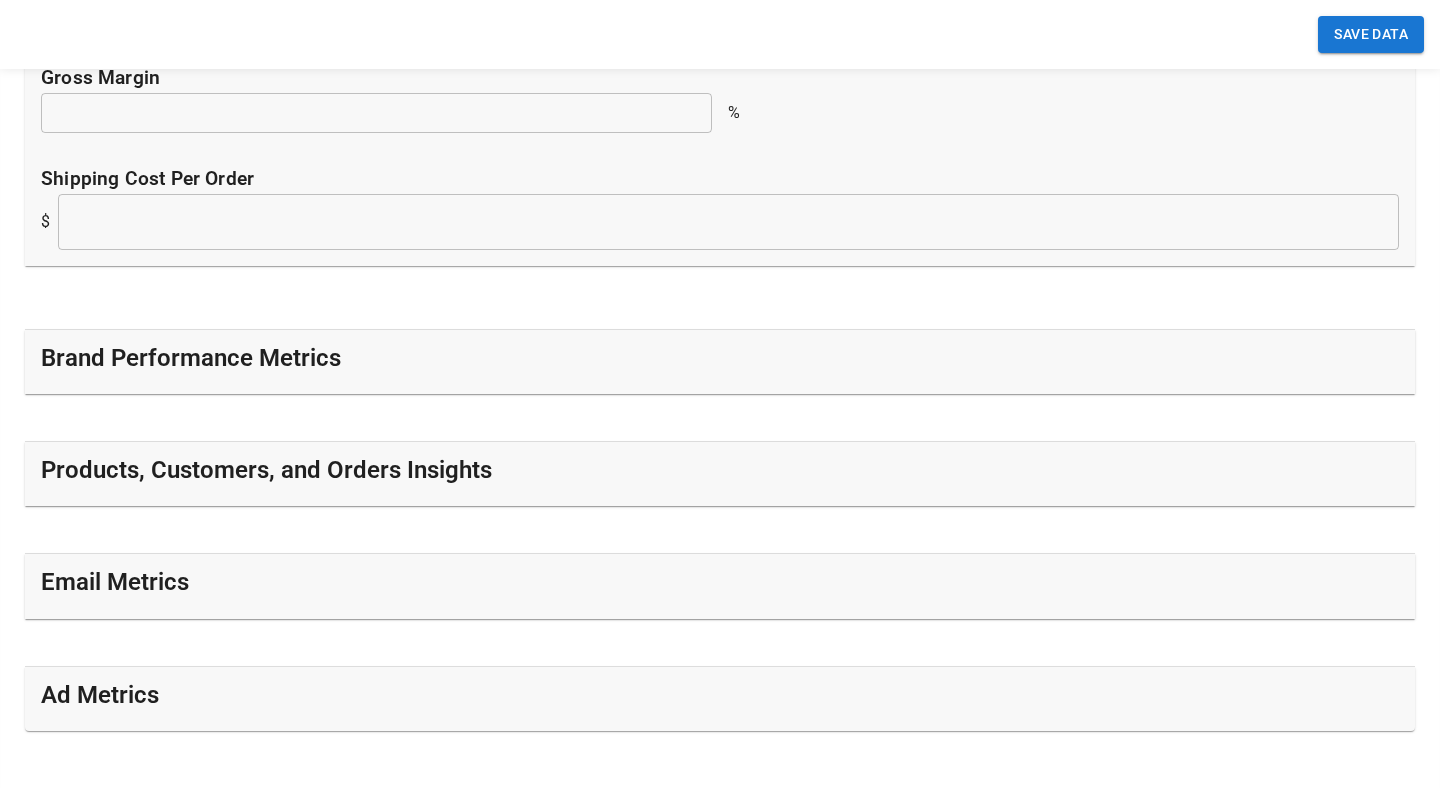 click on "Brand Performance Metrics" at bounding box center (720, 362) 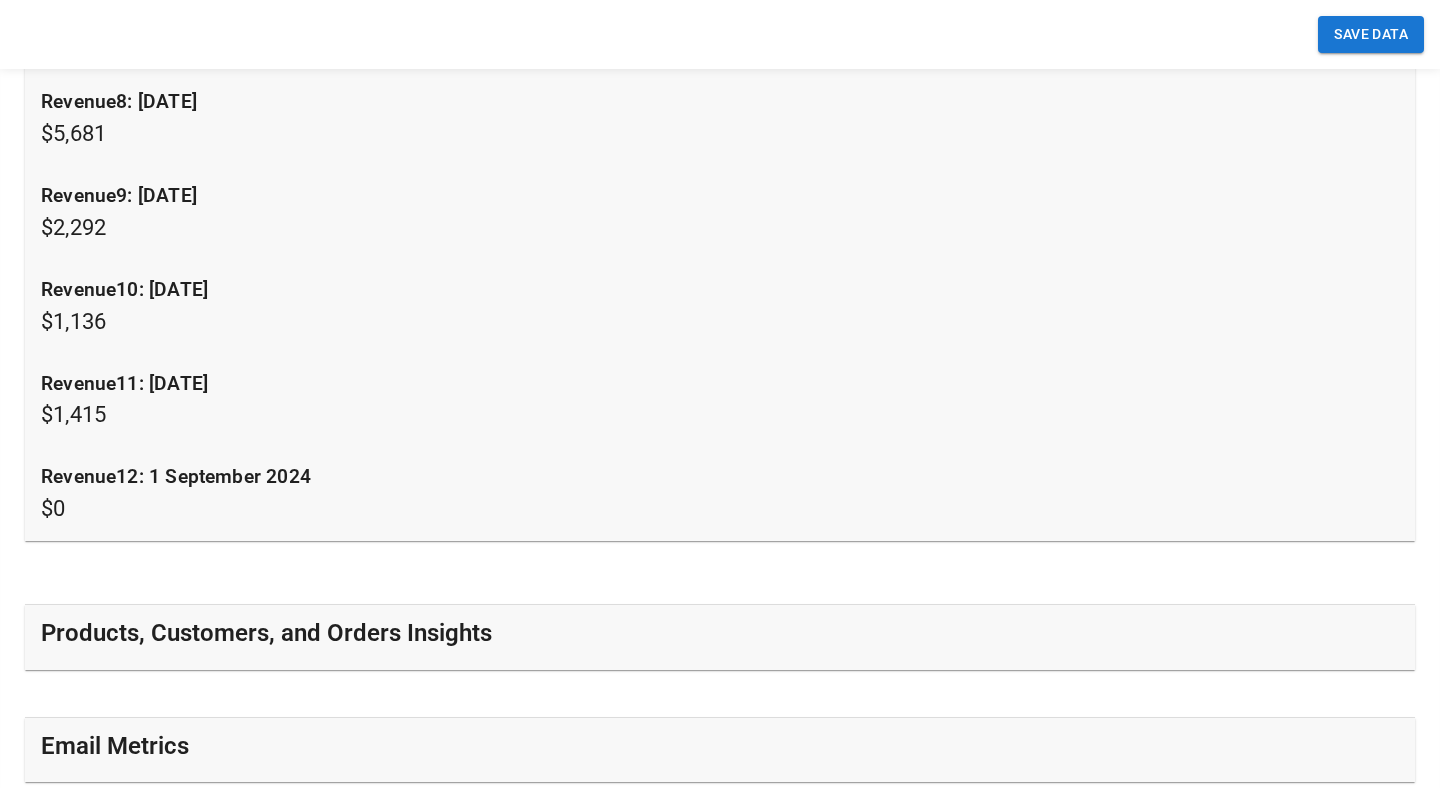 scroll, scrollTop: 2764, scrollLeft: 0, axis: vertical 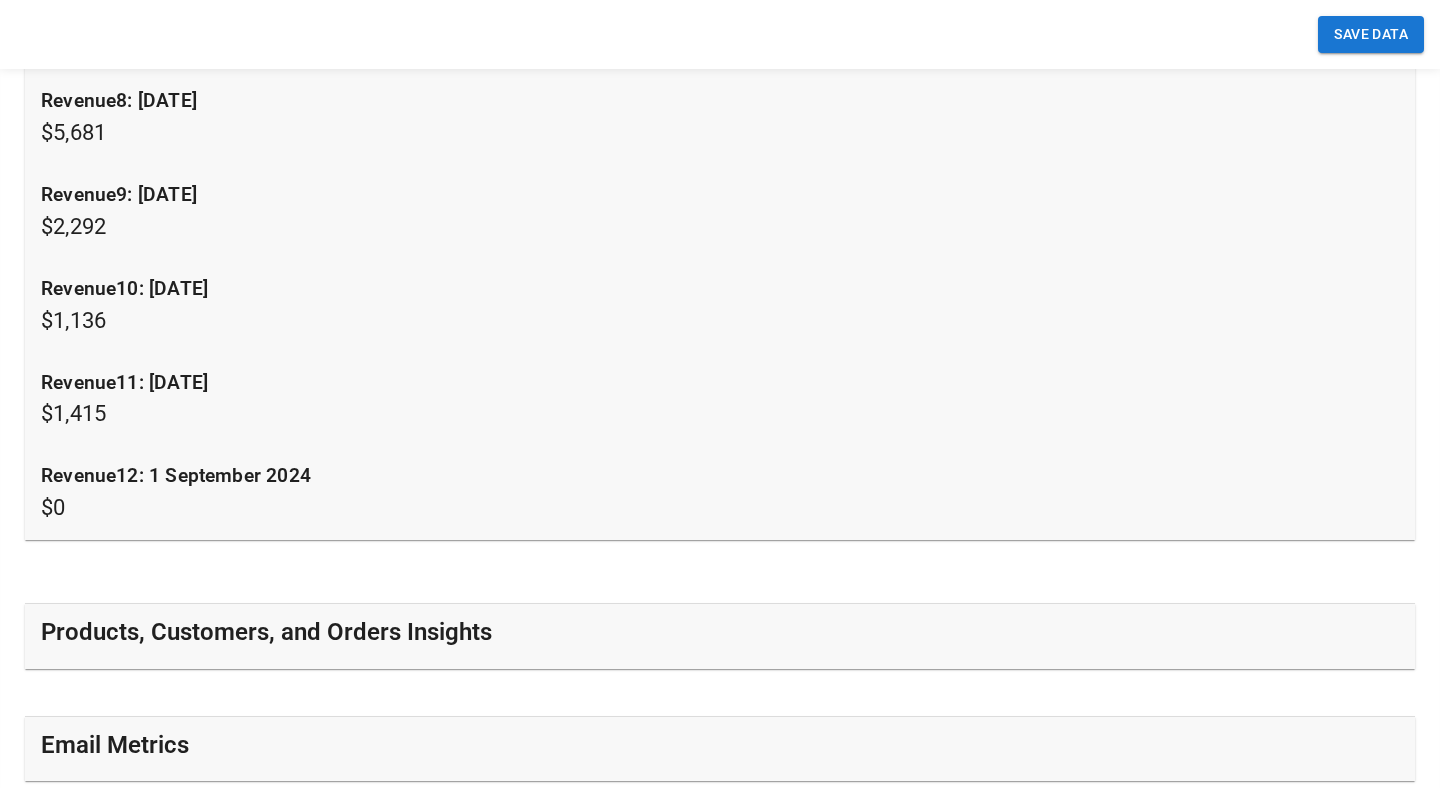 drag, startPoint x: 500, startPoint y: 637, endPoint x: 484, endPoint y: 617, distance: 25.612497 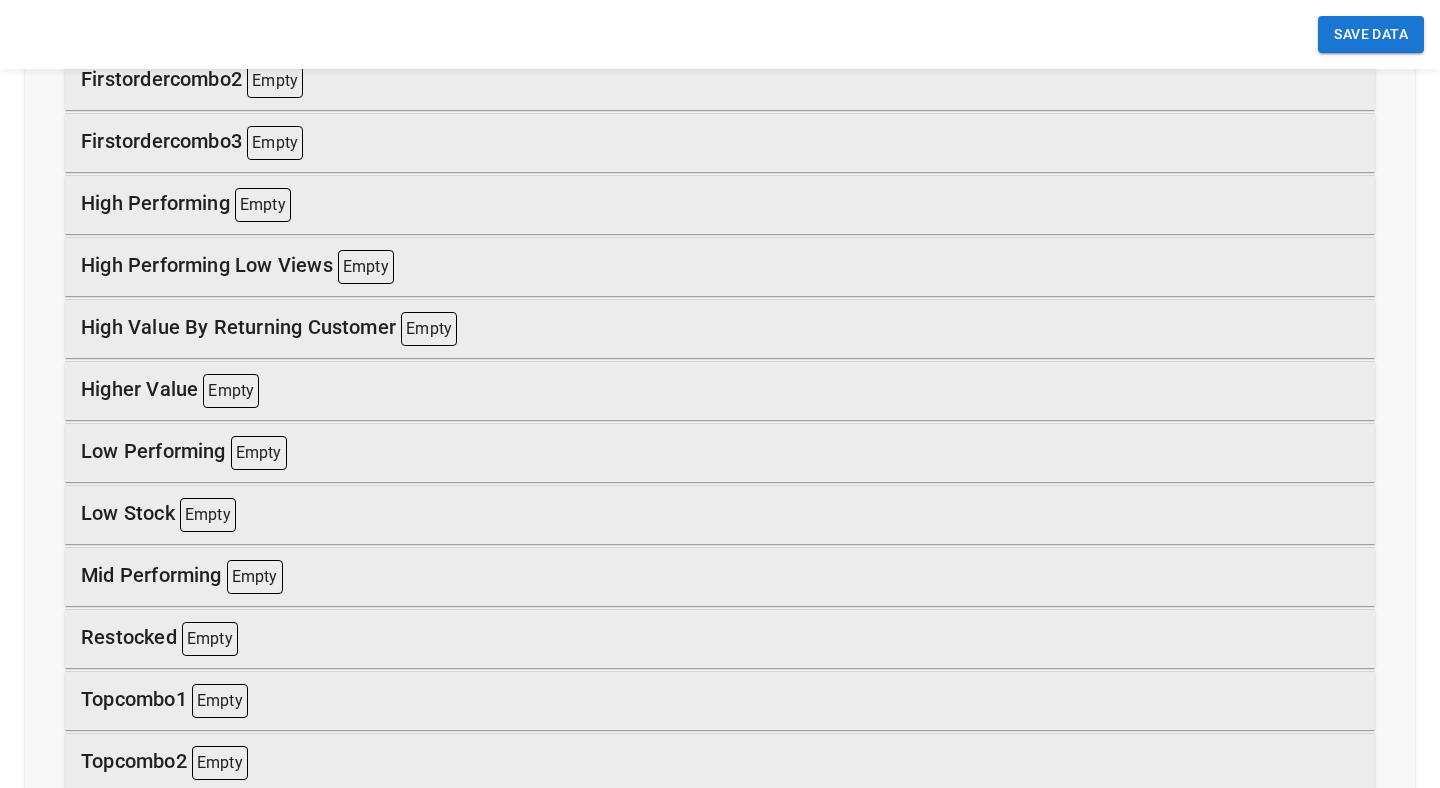 scroll, scrollTop: 4317, scrollLeft: 0, axis: vertical 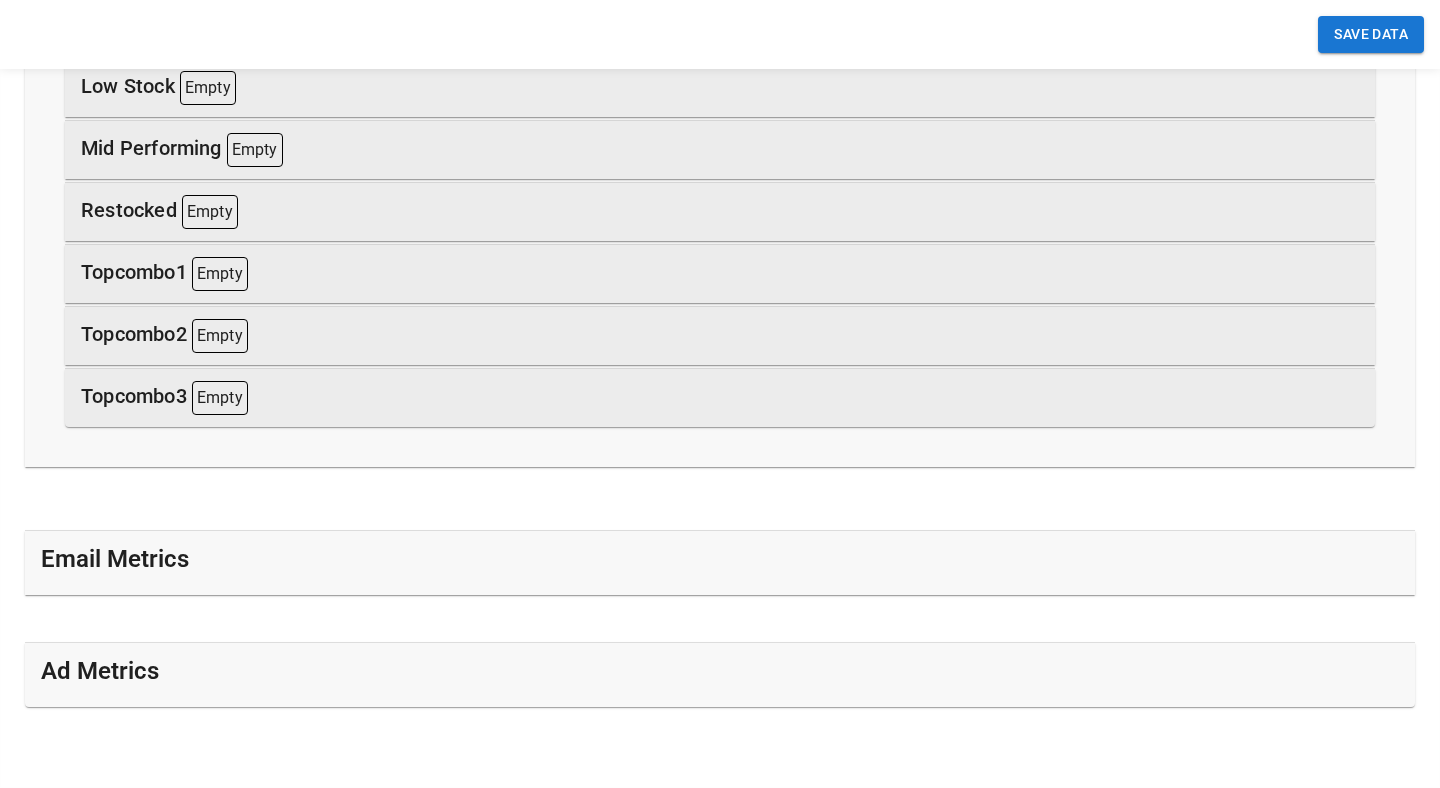 click on "Email Metrics" at bounding box center (720, 563) 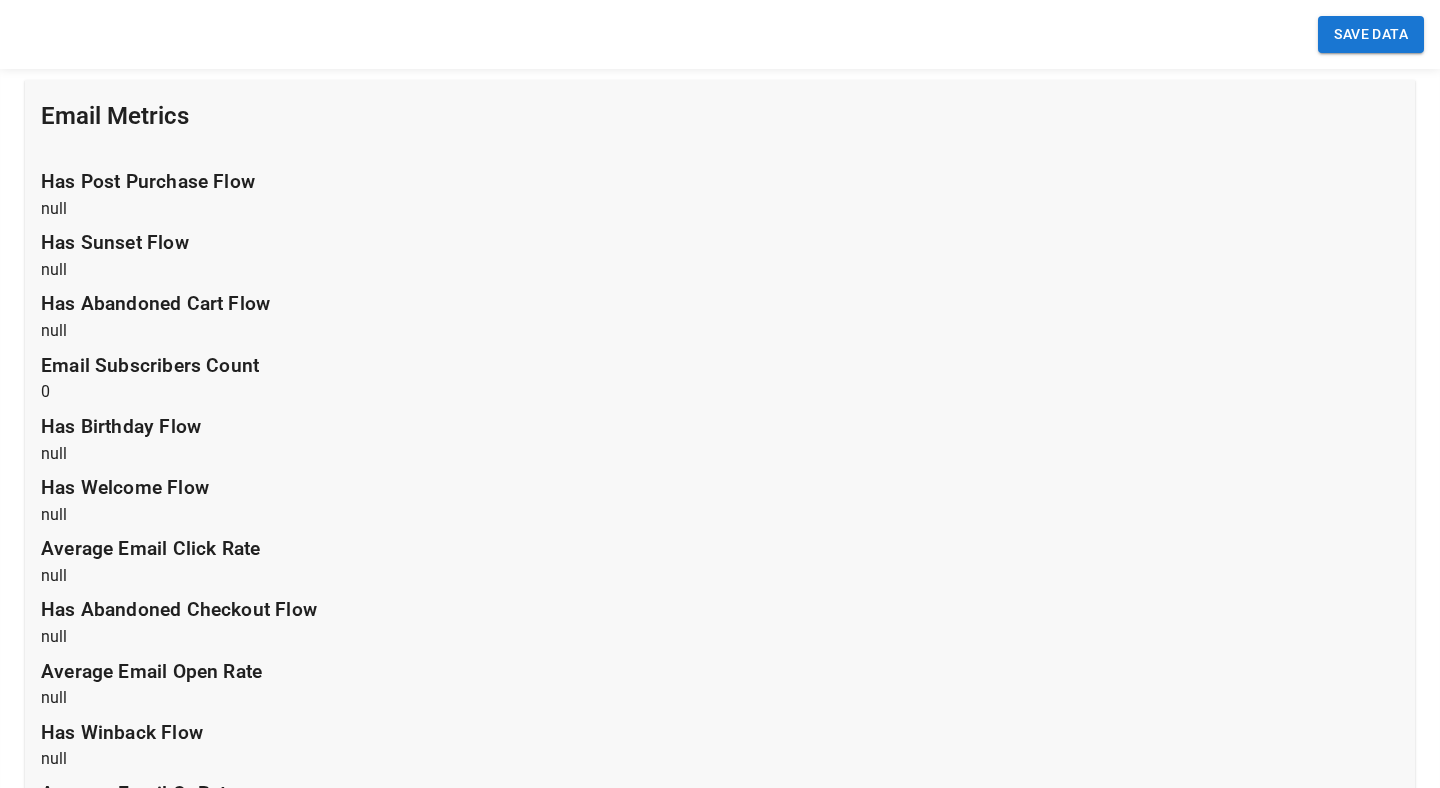 scroll, scrollTop: 5014, scrollLeft: 0, axis: vertical 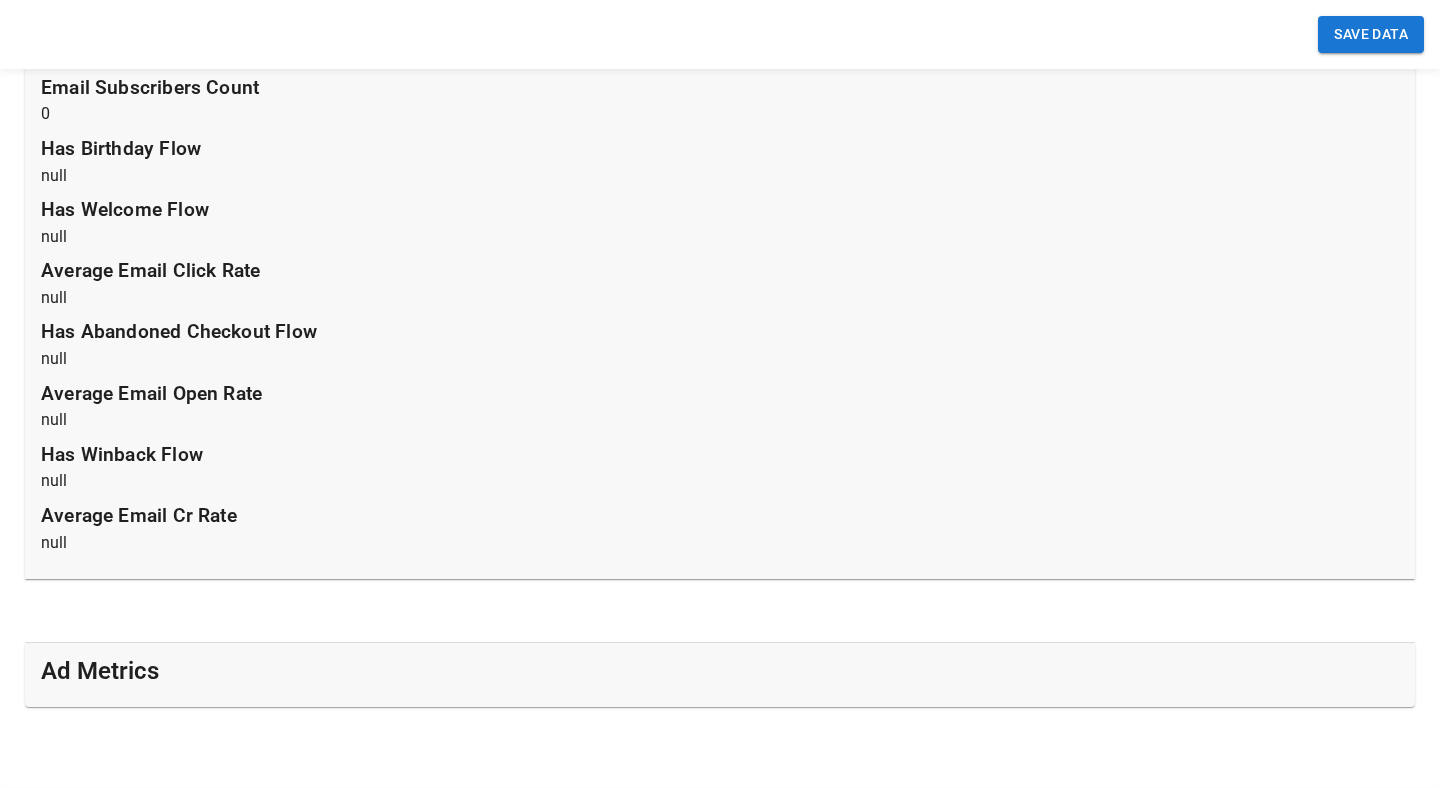 click on "Ad Metrics" at bounding box center (720, -158) 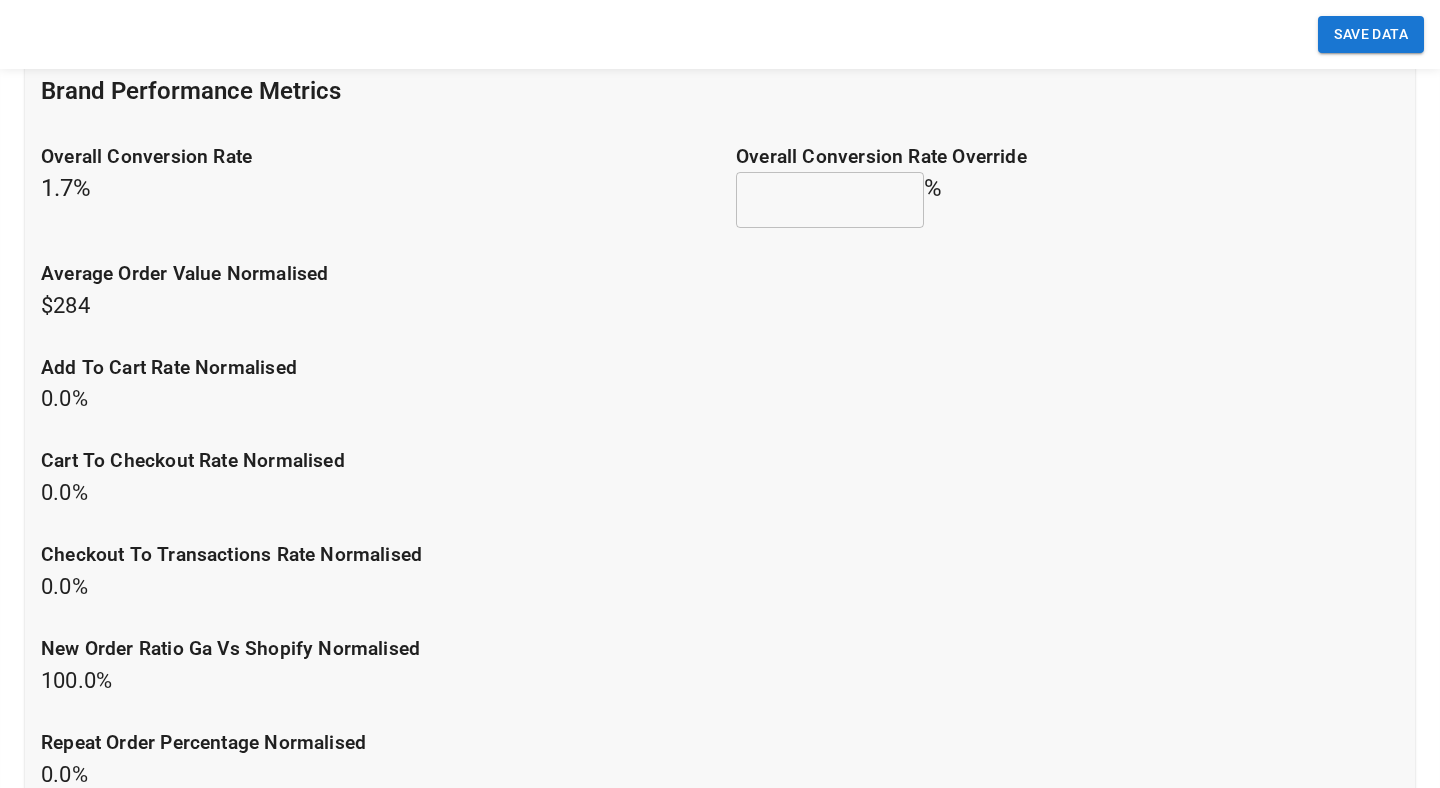 scroll, scrollTop: 0, scrollLeft: 0, axis: both 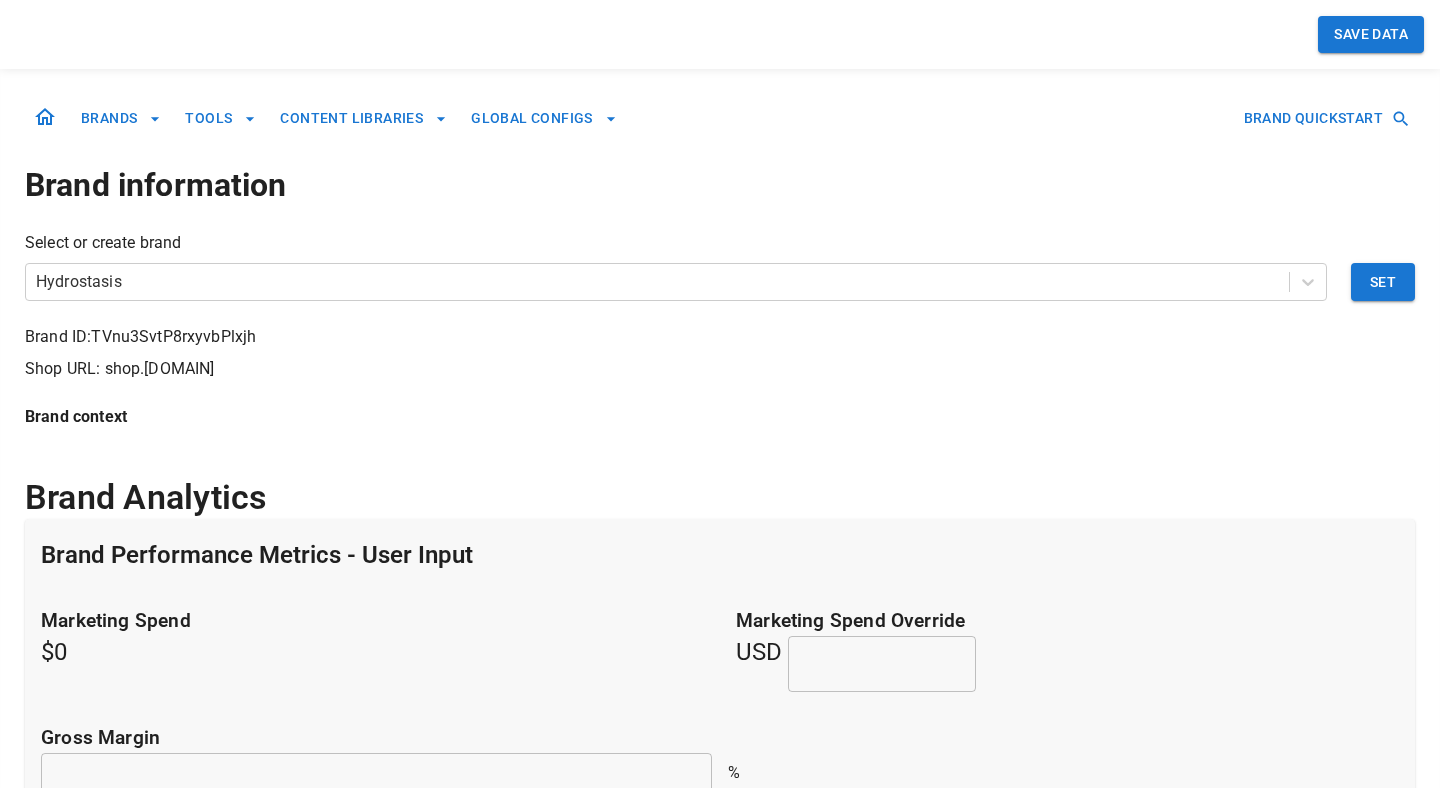 click on "Shop URL:   shop.[DOMAIN]" at bounding box center (720, 369) 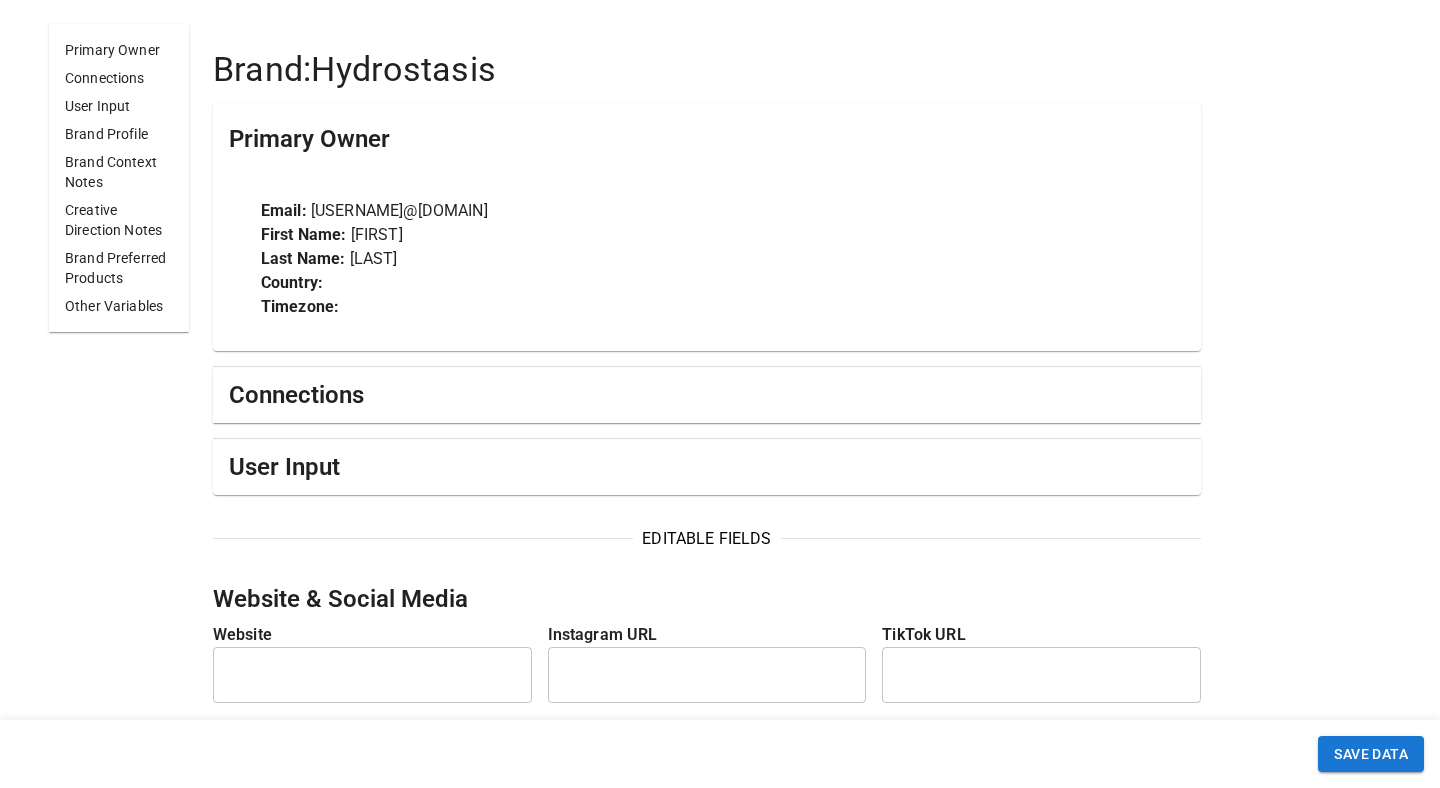 scroll, scrollTop: 472, scrollLeft: 0, axis: vertical 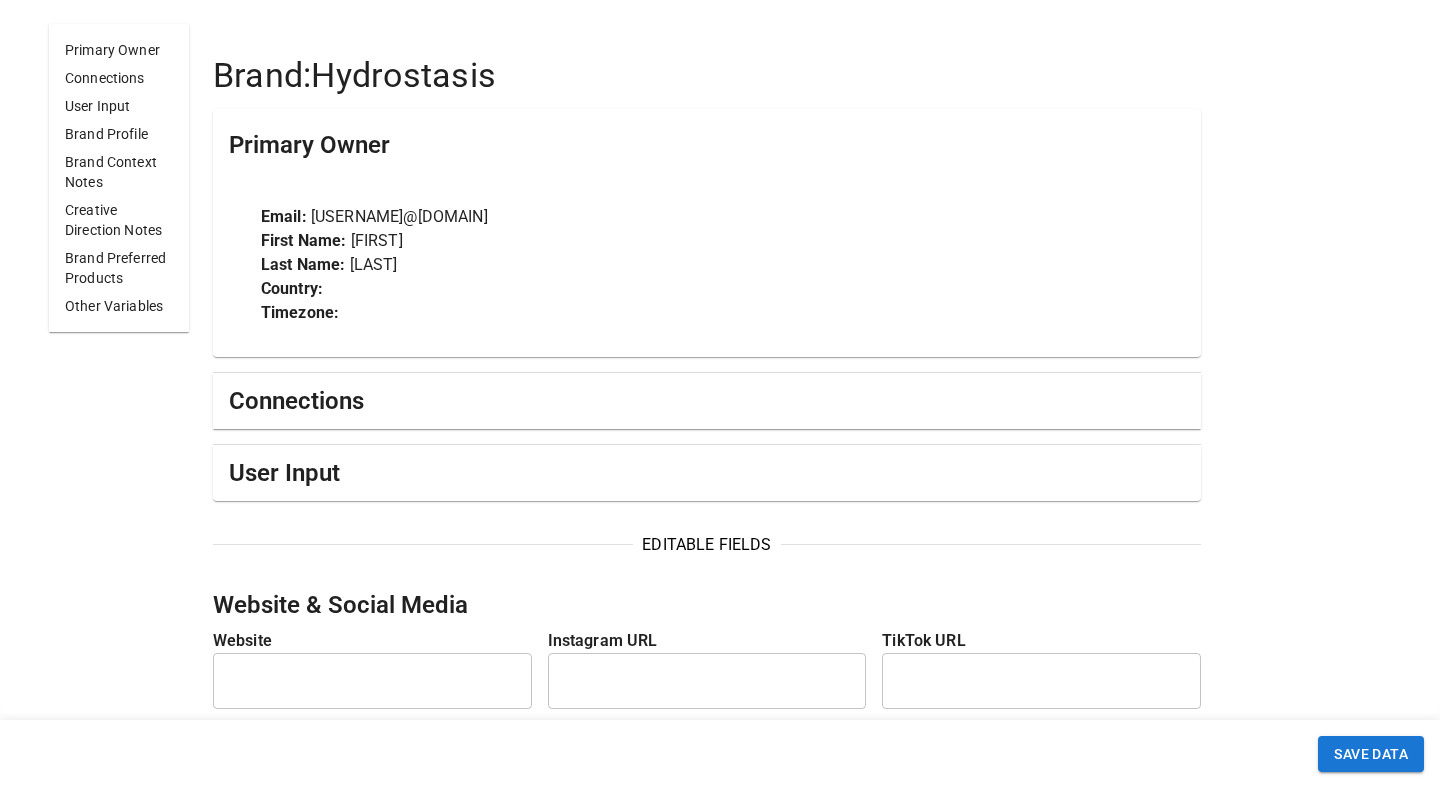 click on "Connections" at bounding box center (707, 401) 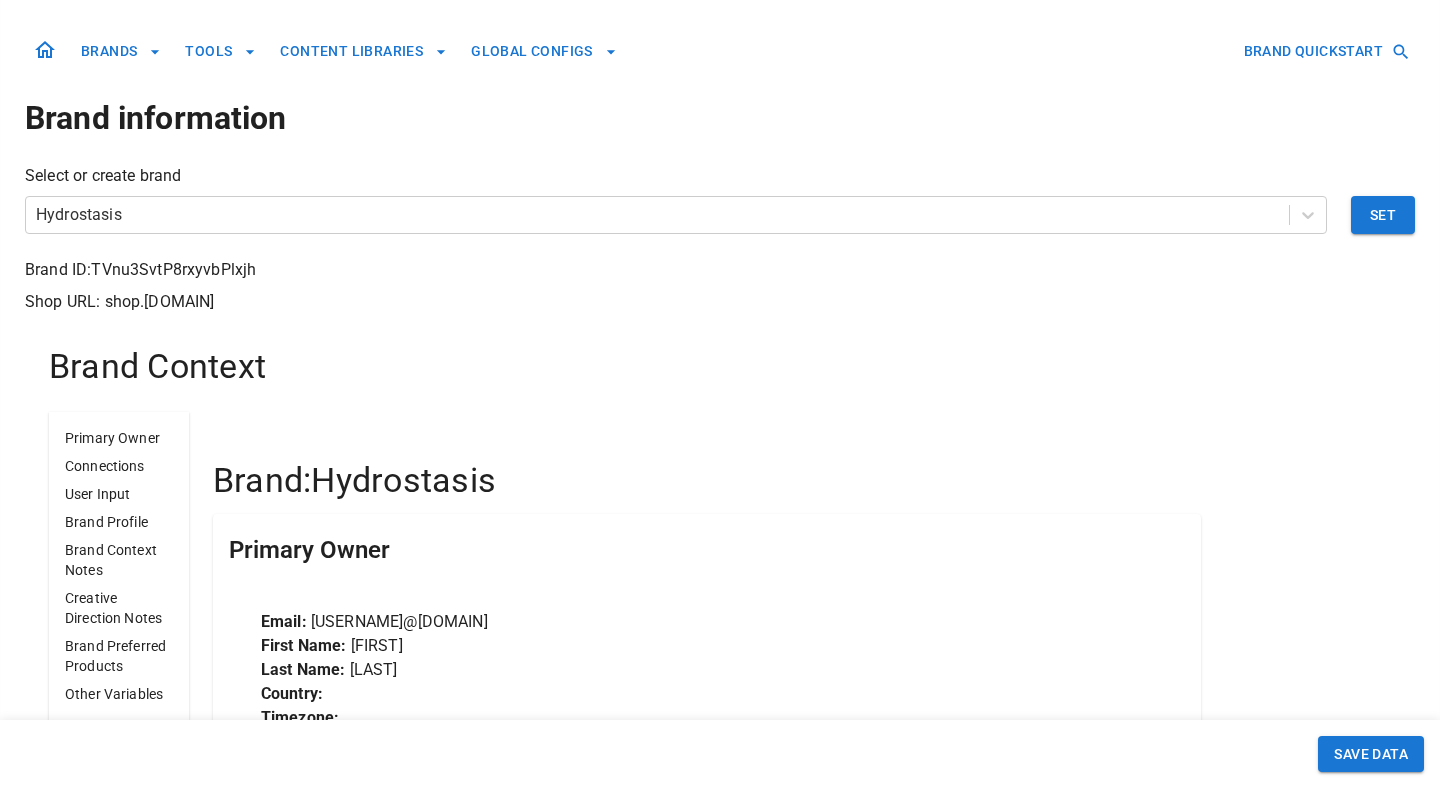 scroll, scrollTop: 0, scrollLeft: 0, axis: both 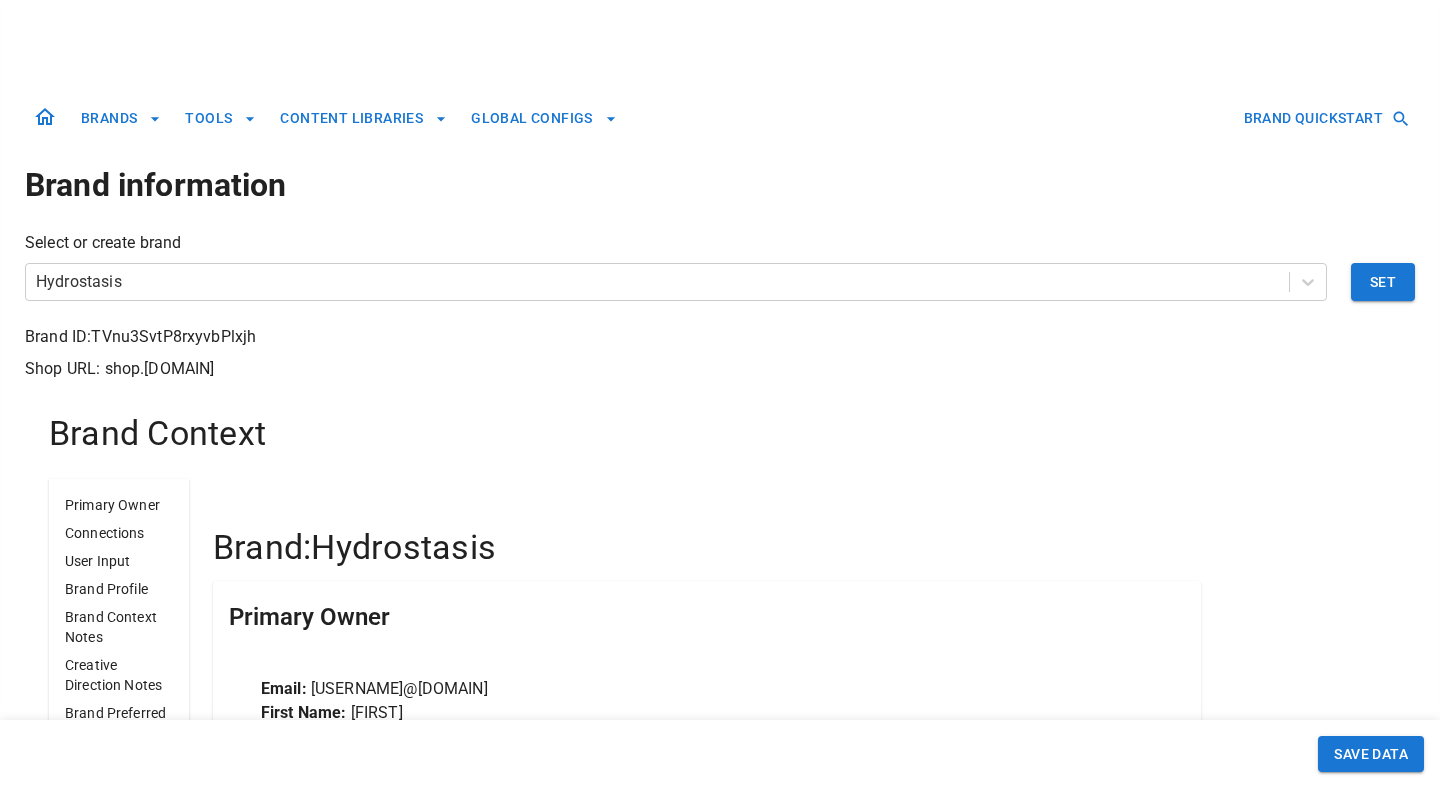 click on "BRANDS" at bounding box center (121, 118) 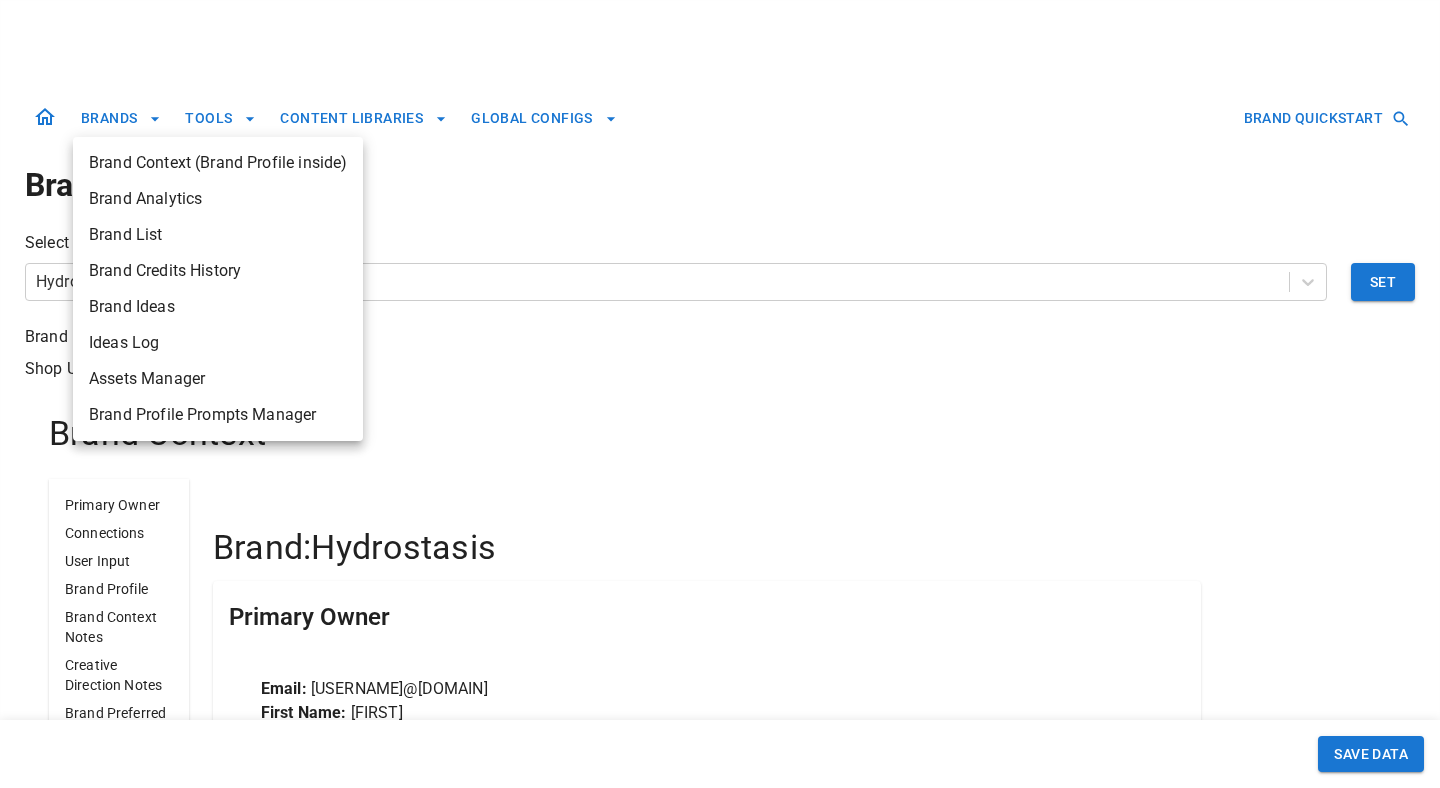 click on "Brand Analytics" at bounding box center (218, 199) 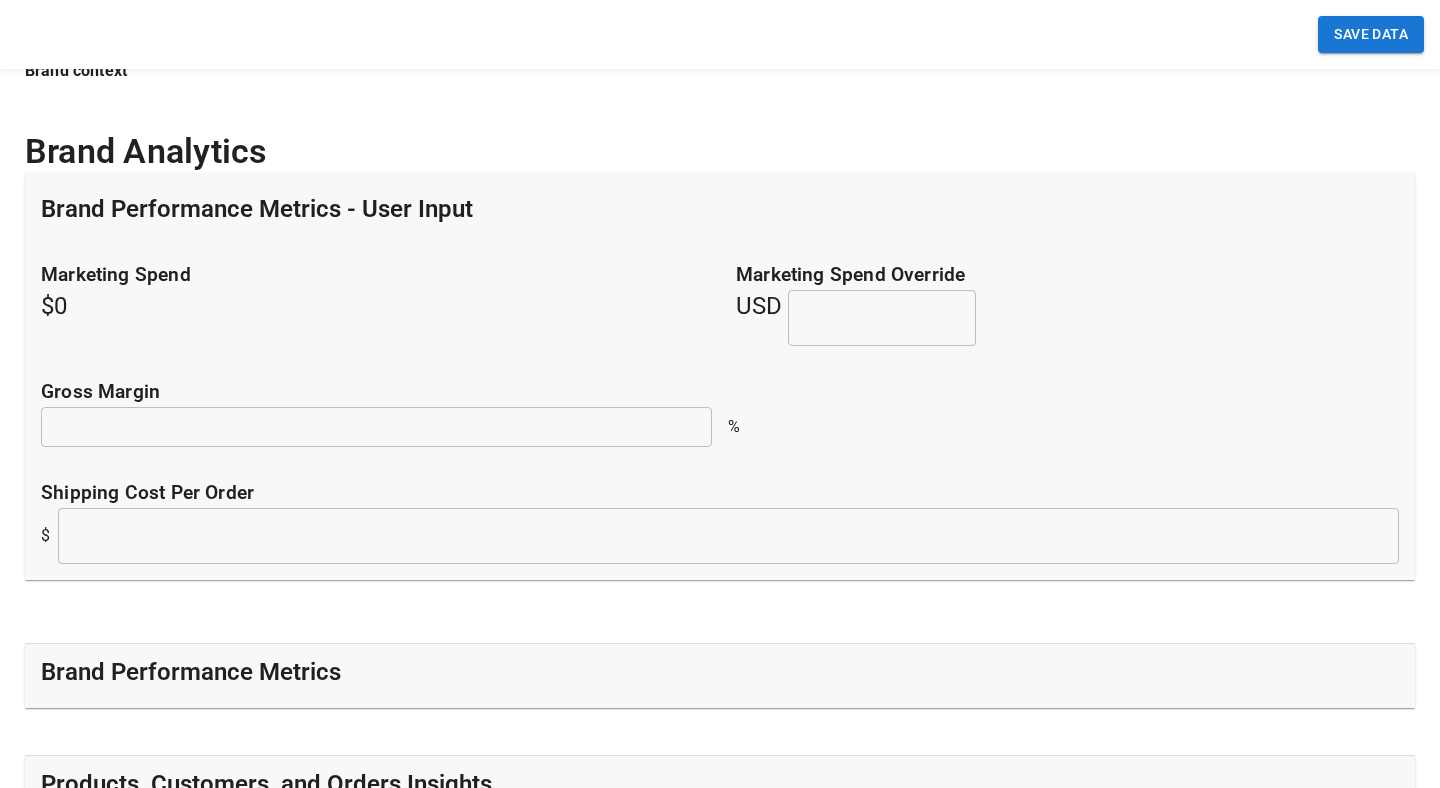 scroll, scrollTop: 684, scrollLeft: 0, axis: vertical 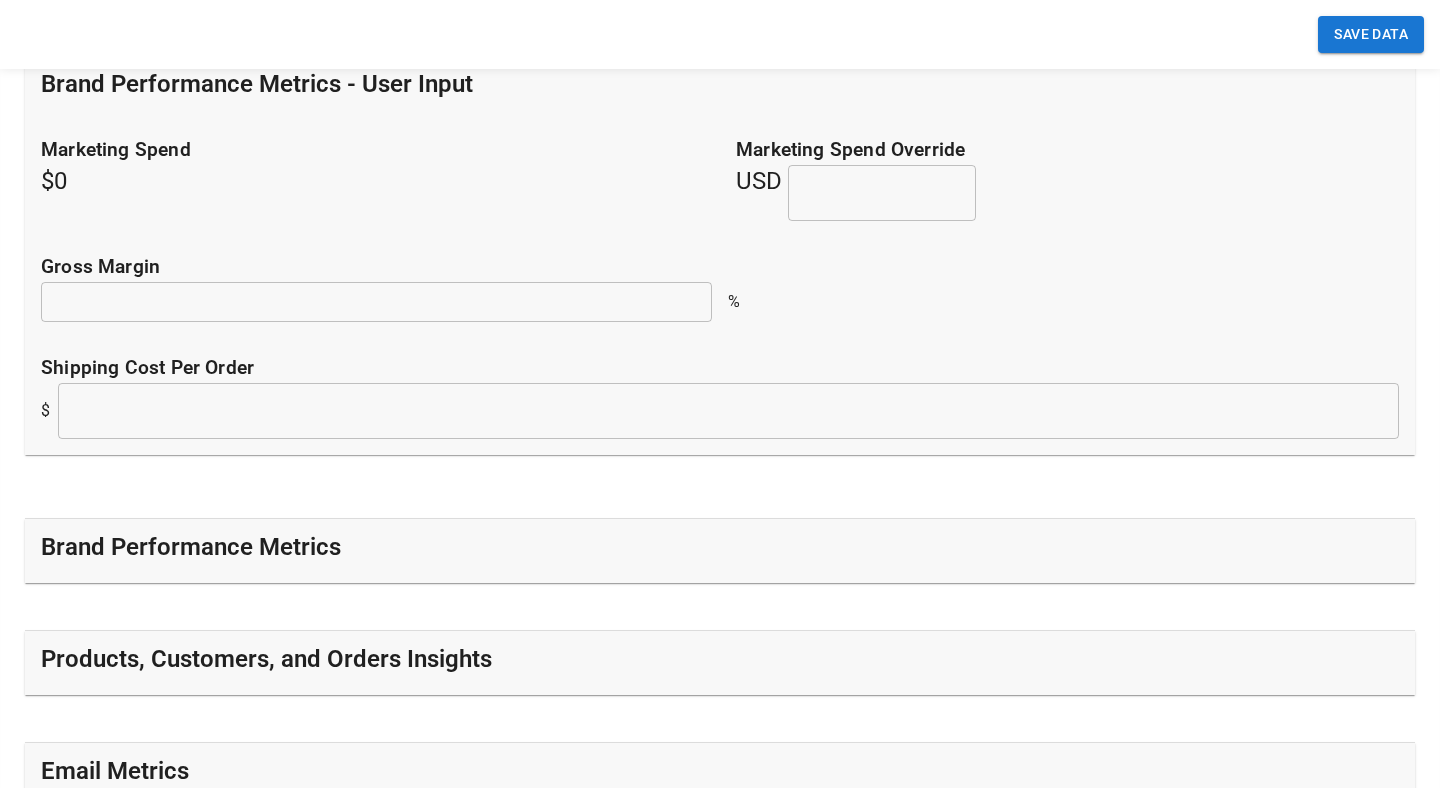 click on "Brand Performance Metrics" at bounding box center (720, 551) 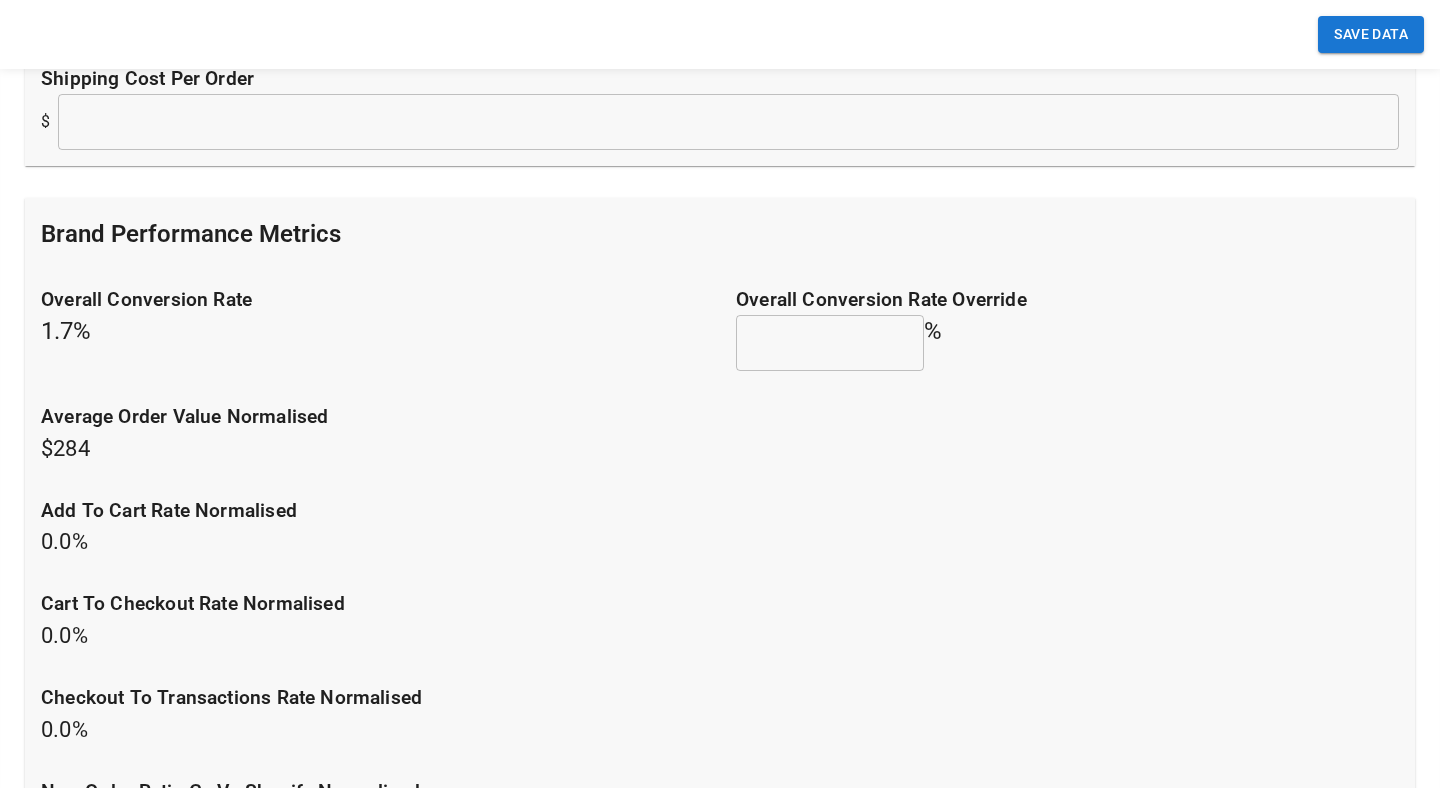 scroll, scrollTop: 909, scrollLeft: 0, axis: vertical 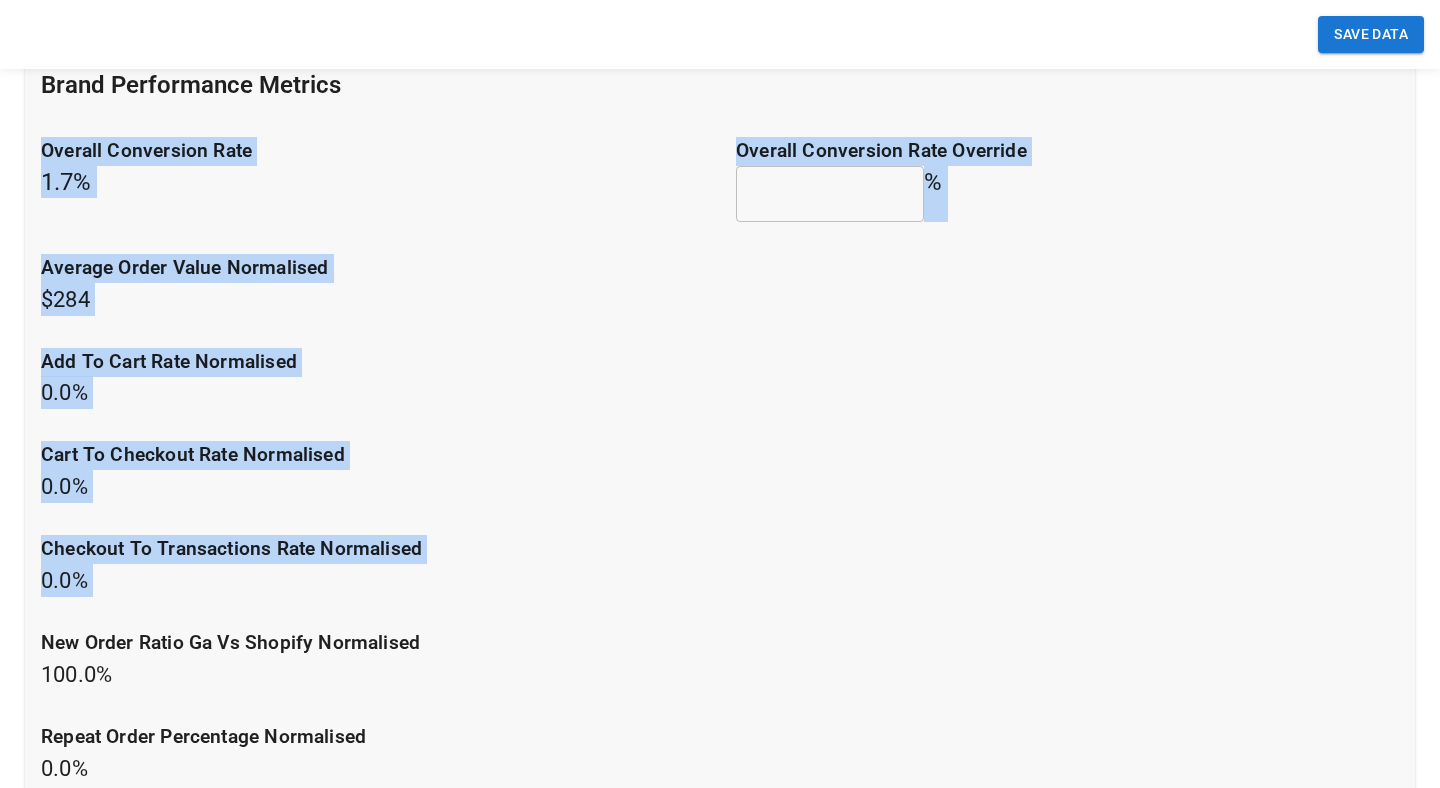 drag, startPoint x: 38, startPoint y: 148, endPoint x: 434, endPoint y: 614, distance: 611.5325 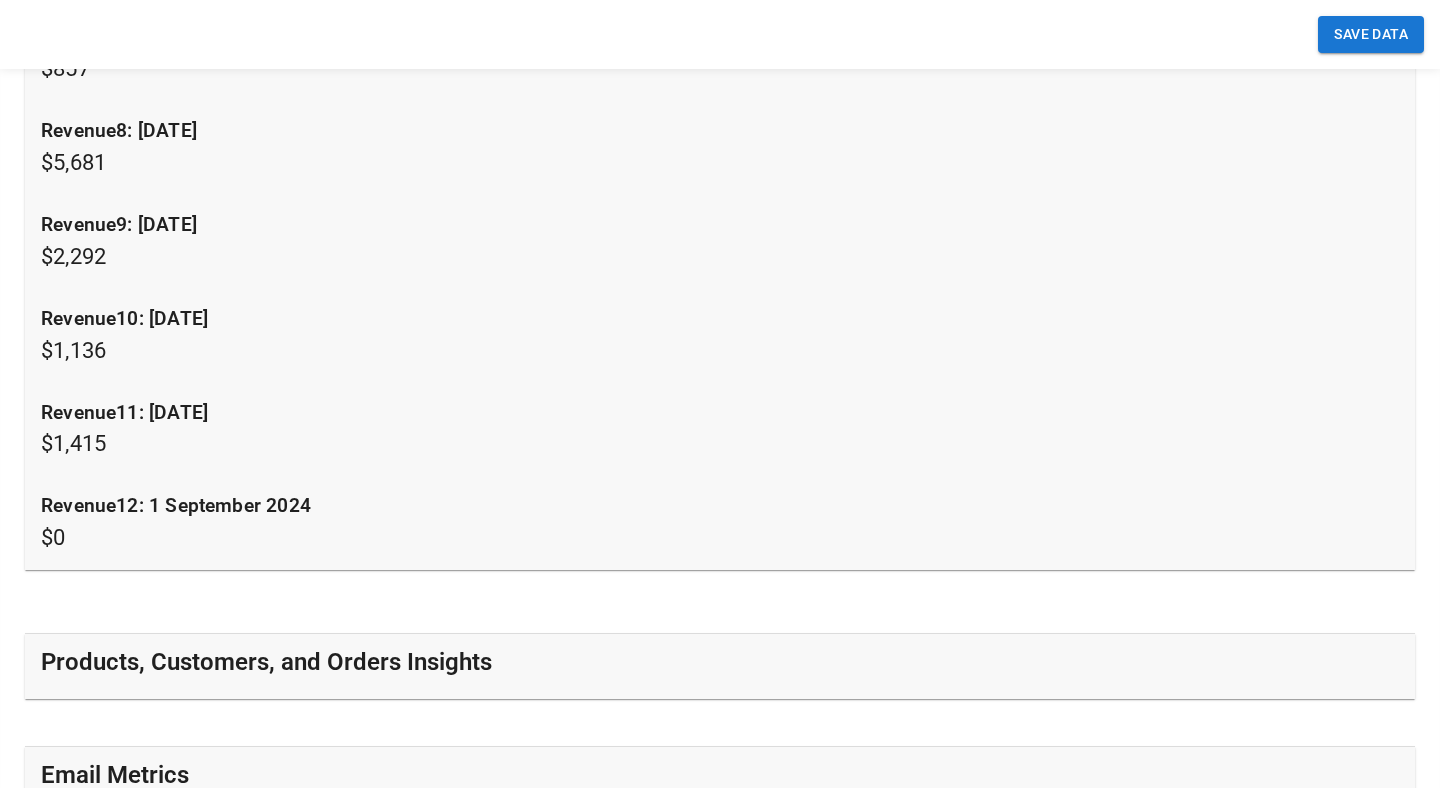 scroll, scrollTop: 2735, scrollLeft: 0, axis: vertical 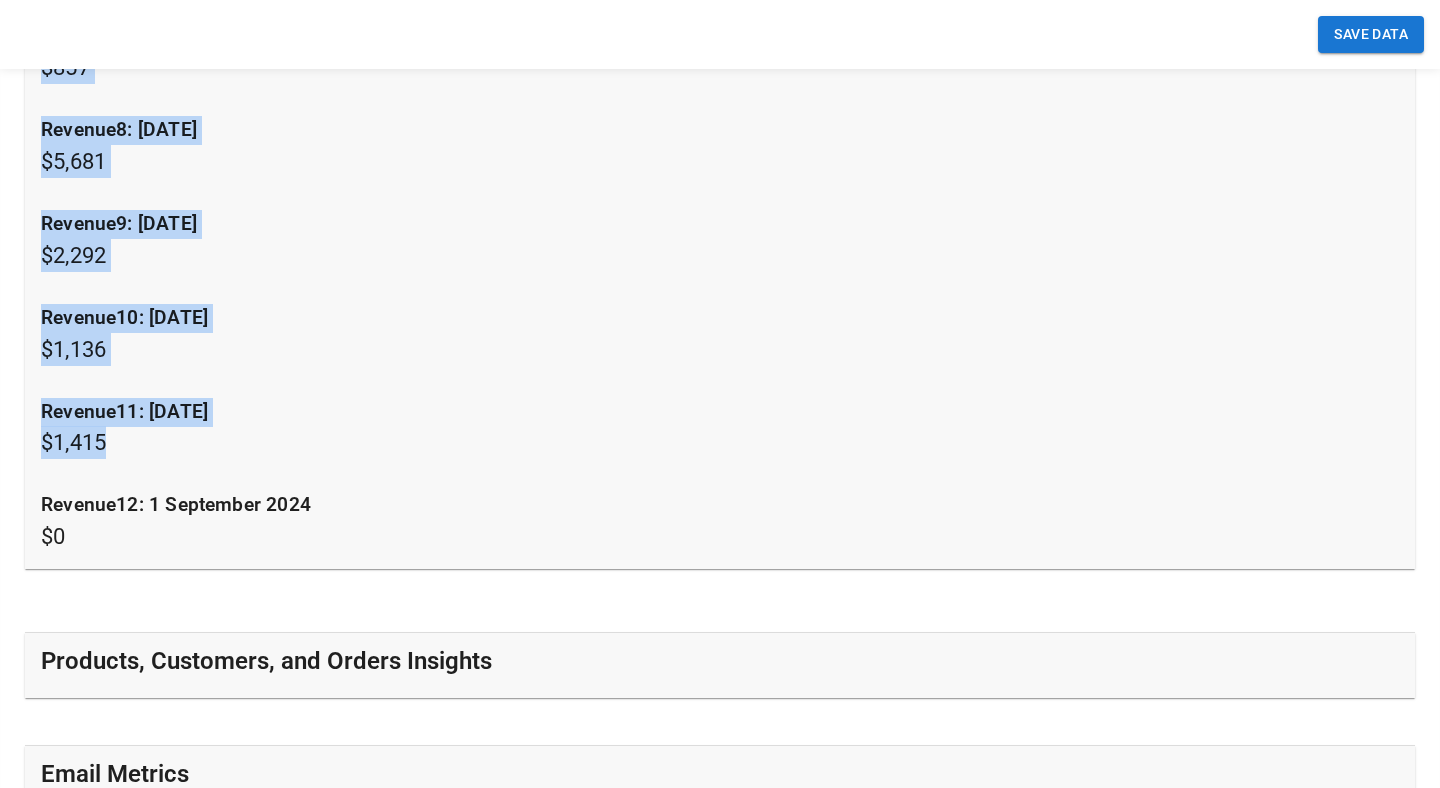 click on "revenue11: [DATE] $[NUMBER]" at bounding box center (720, 429) 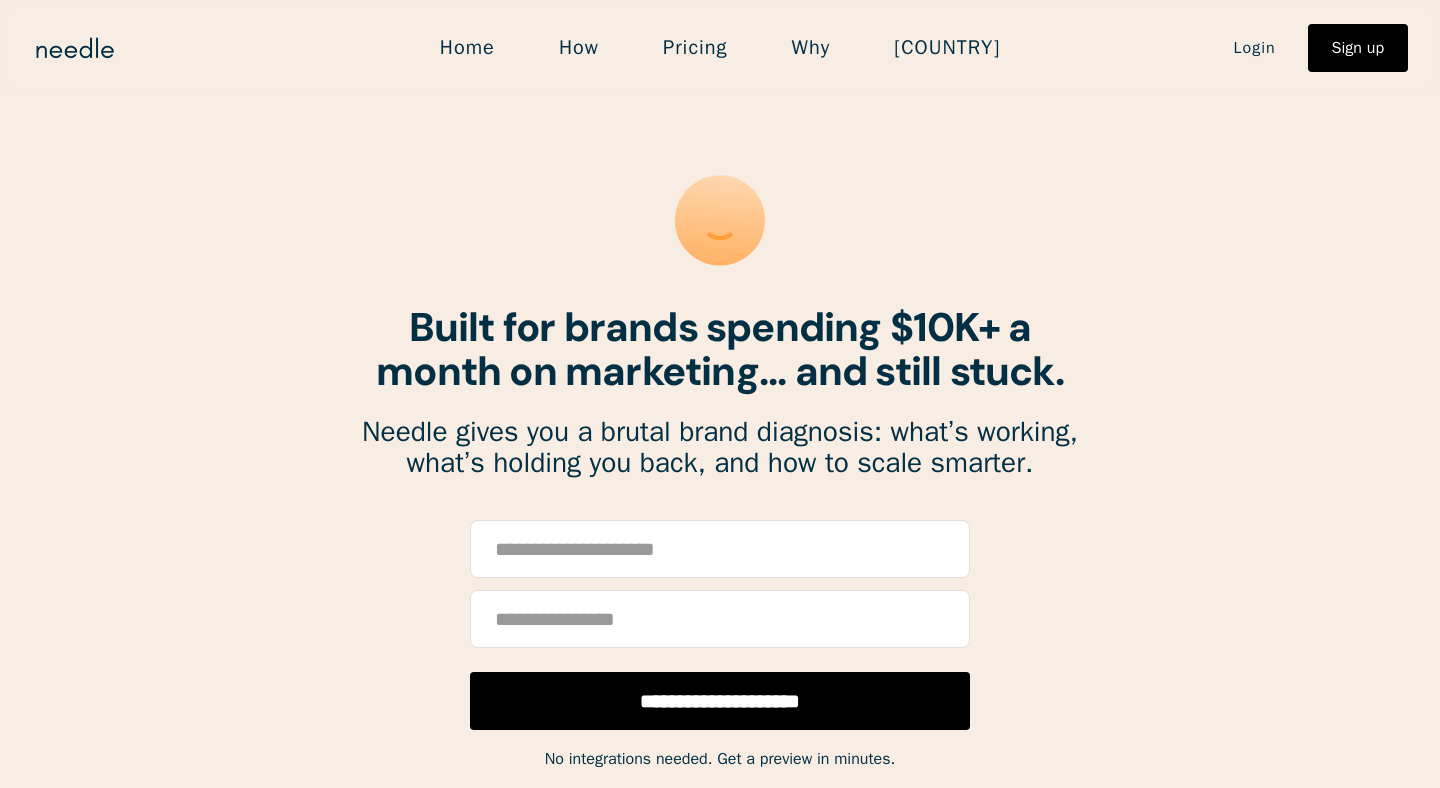 scroll, scrollTop: 0, scrollLeft: 0, axis: both 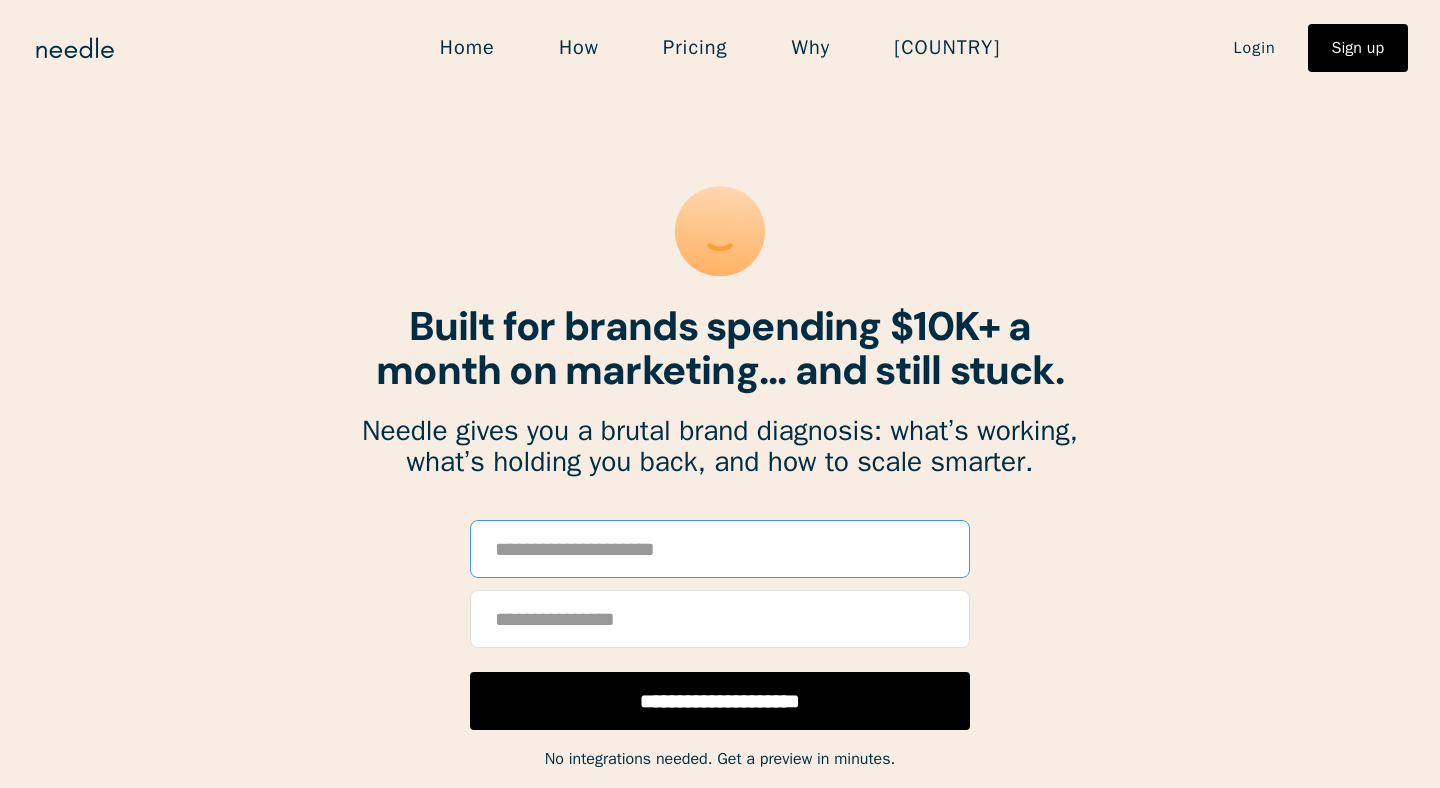 click at bounding box center [720, 549] 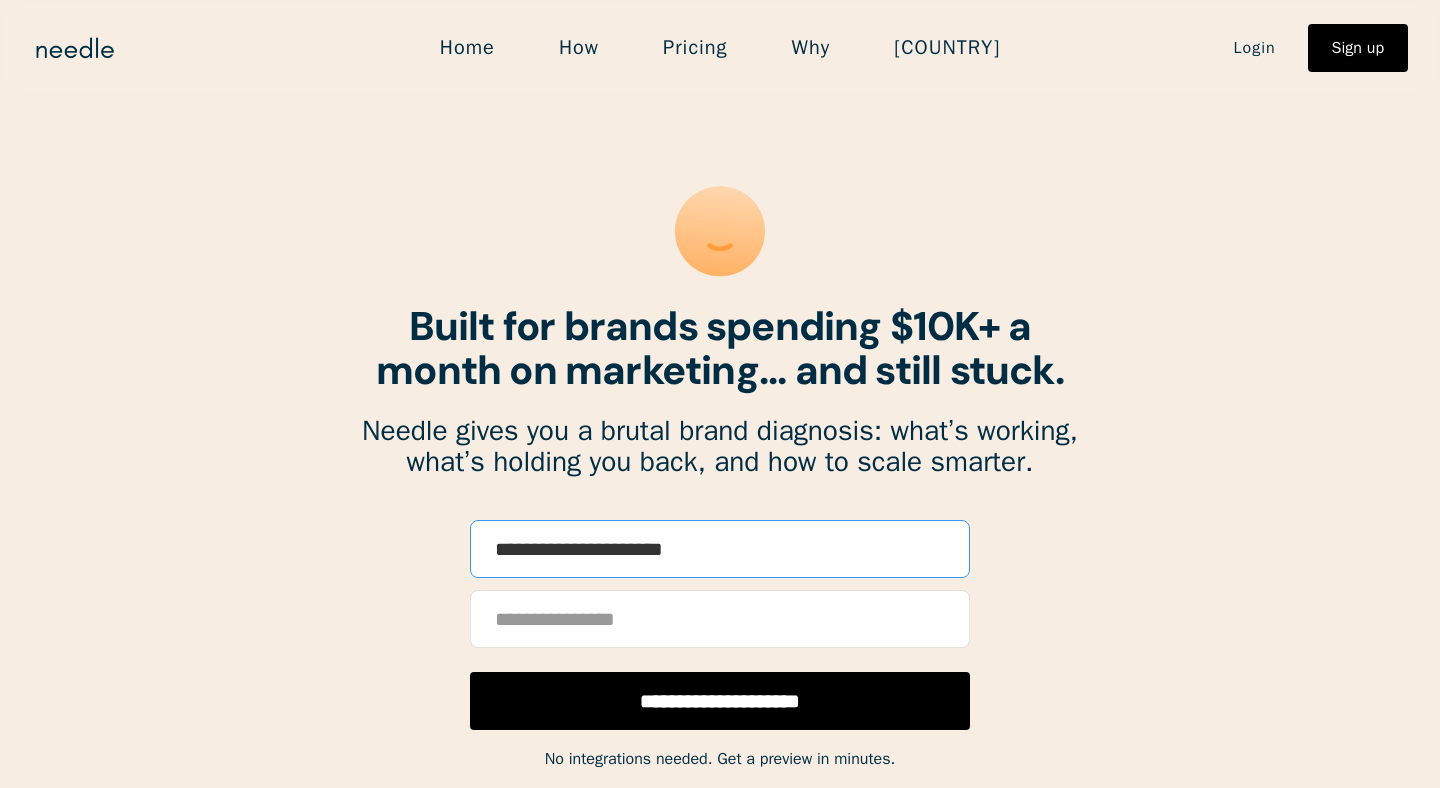 type on "**********" 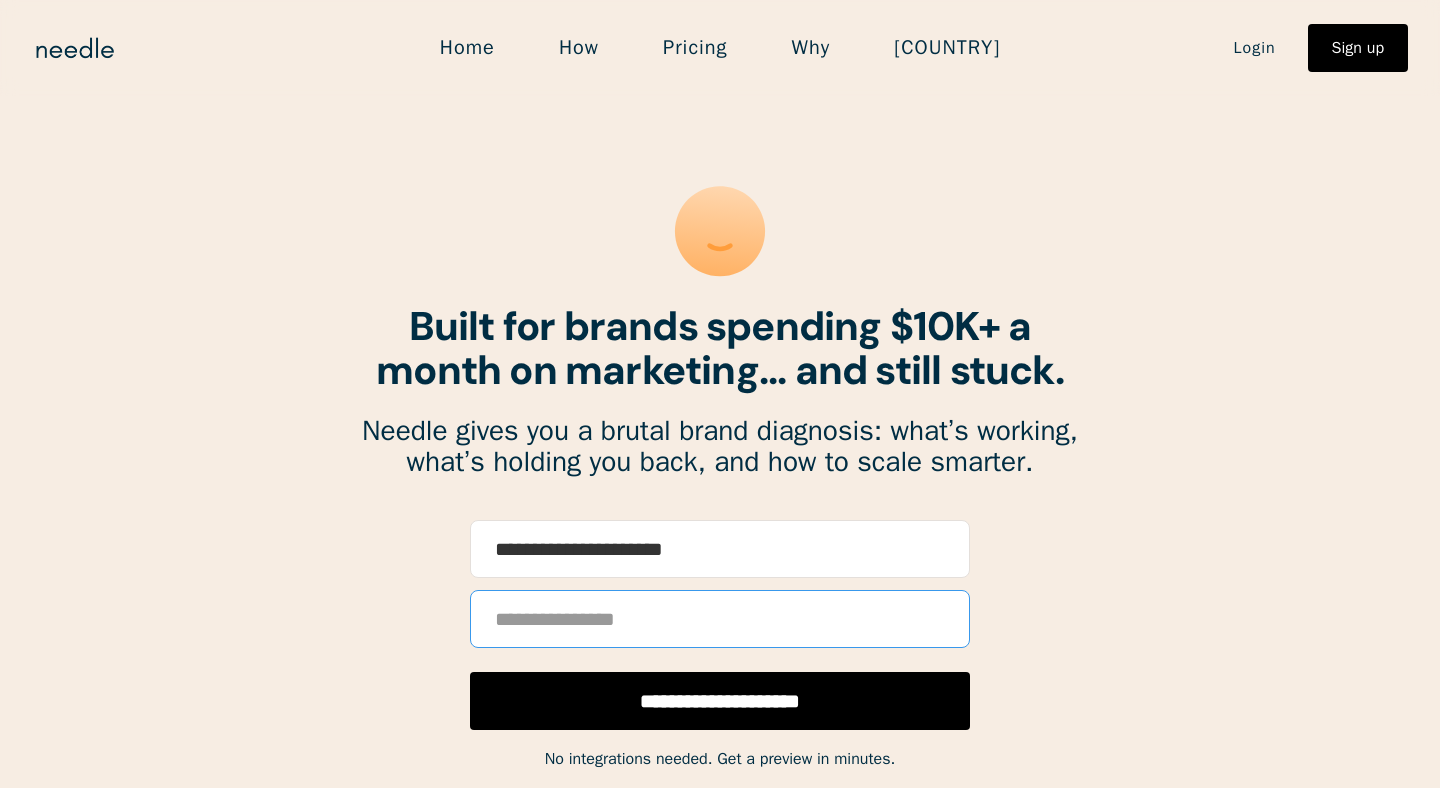 click at bounding box center [720, 619] 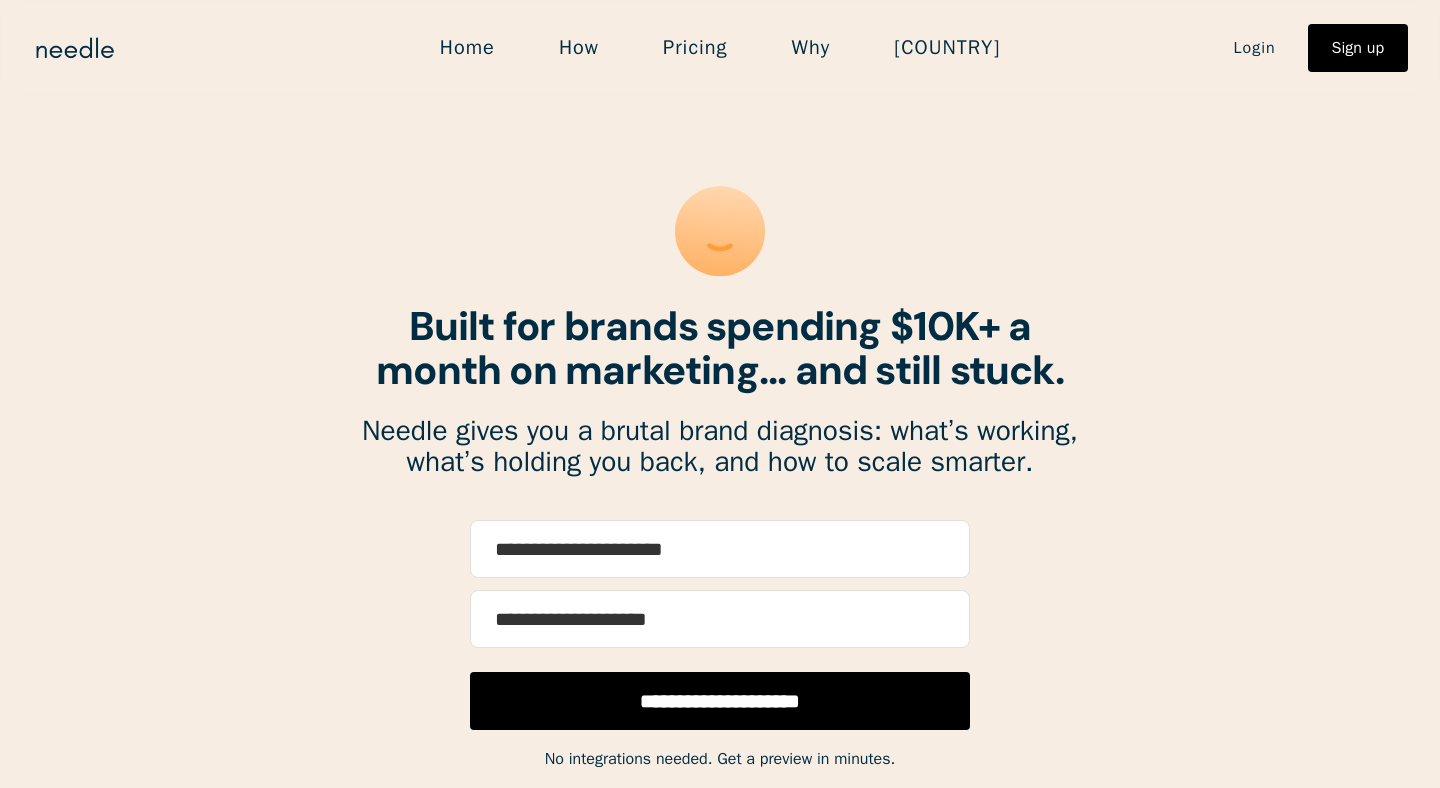 click on "**********" at bounding box center (720, 701) 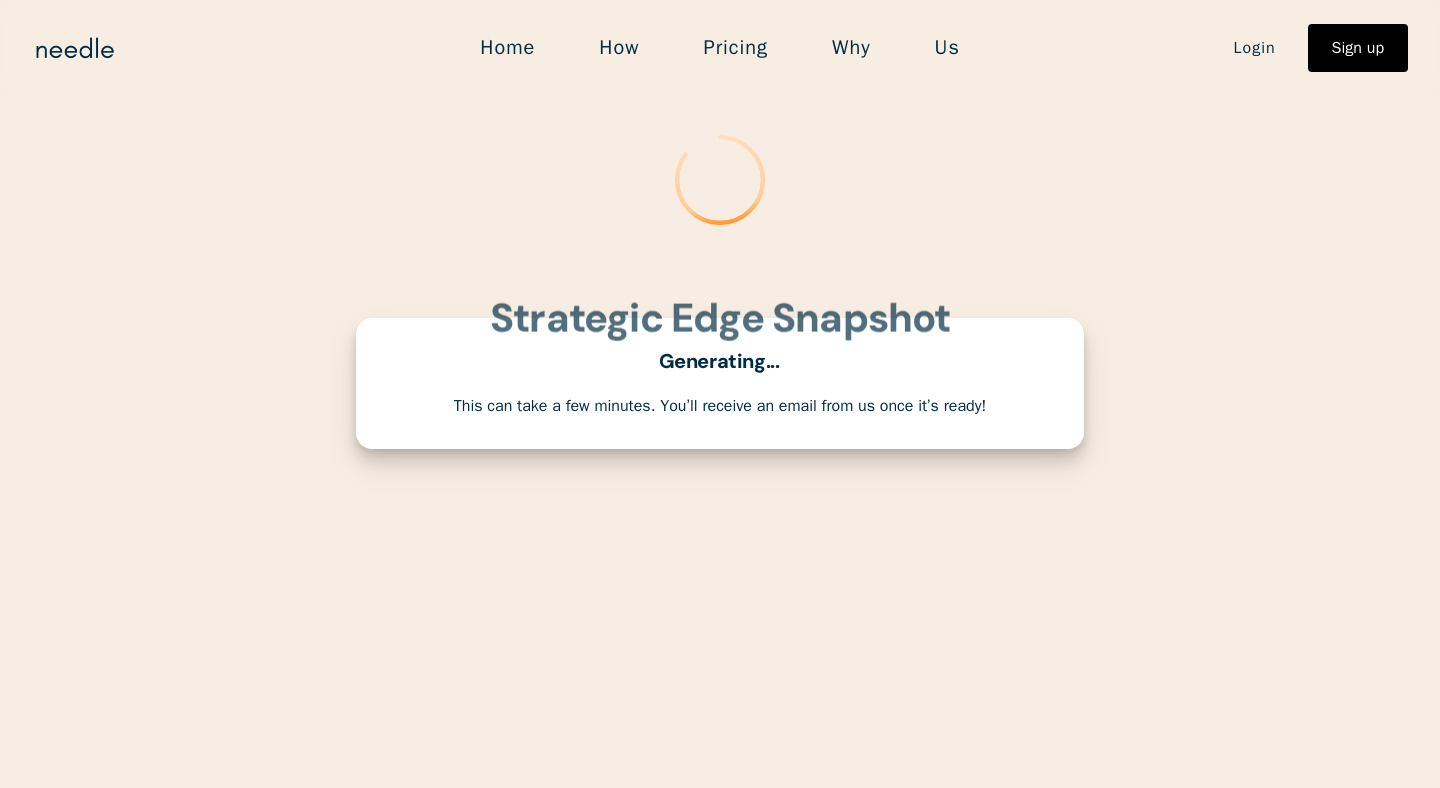 scroll, scrollTop: 0, scrollLeft: 0, axis: both 